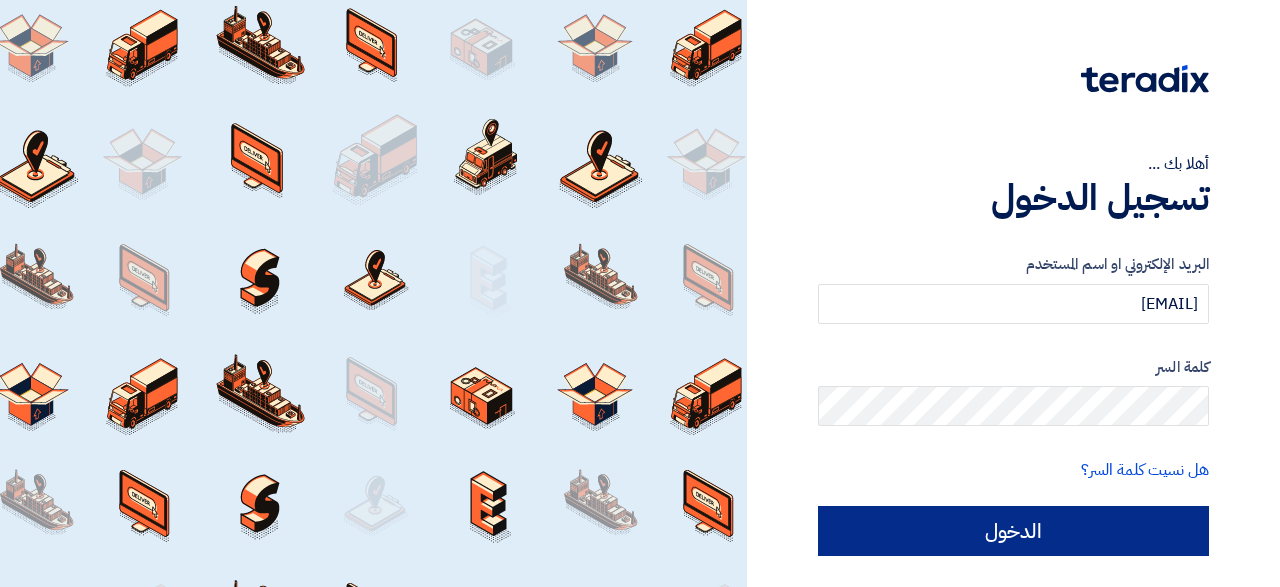 scroll, scrollTop: 0, scrollLeft: 0, axis: both 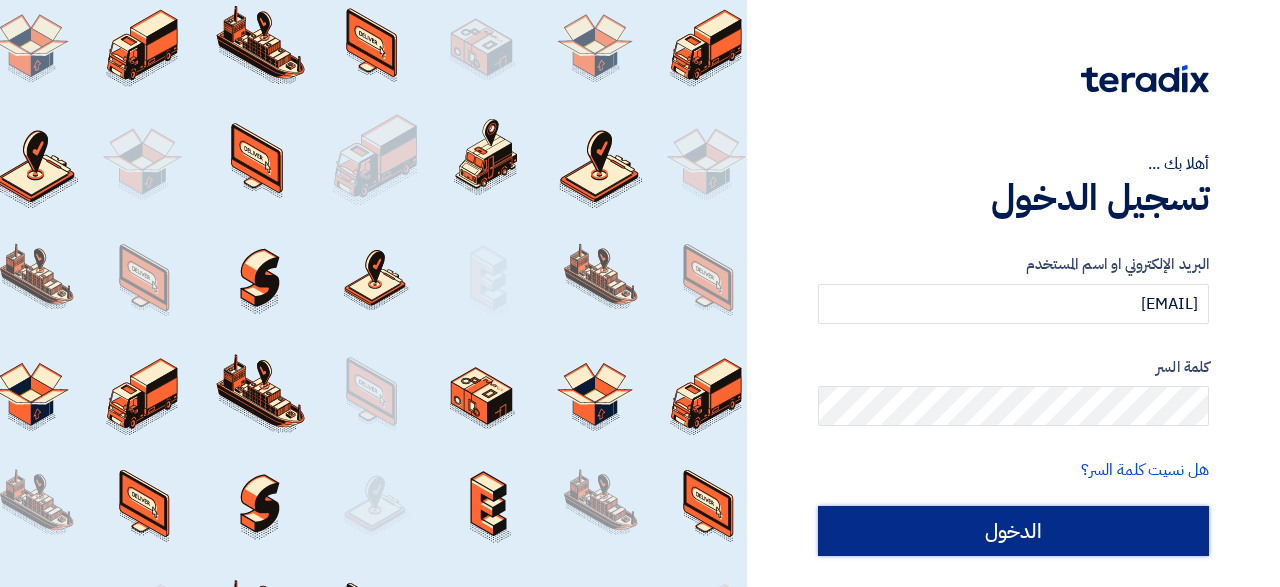 click on "الدخول" 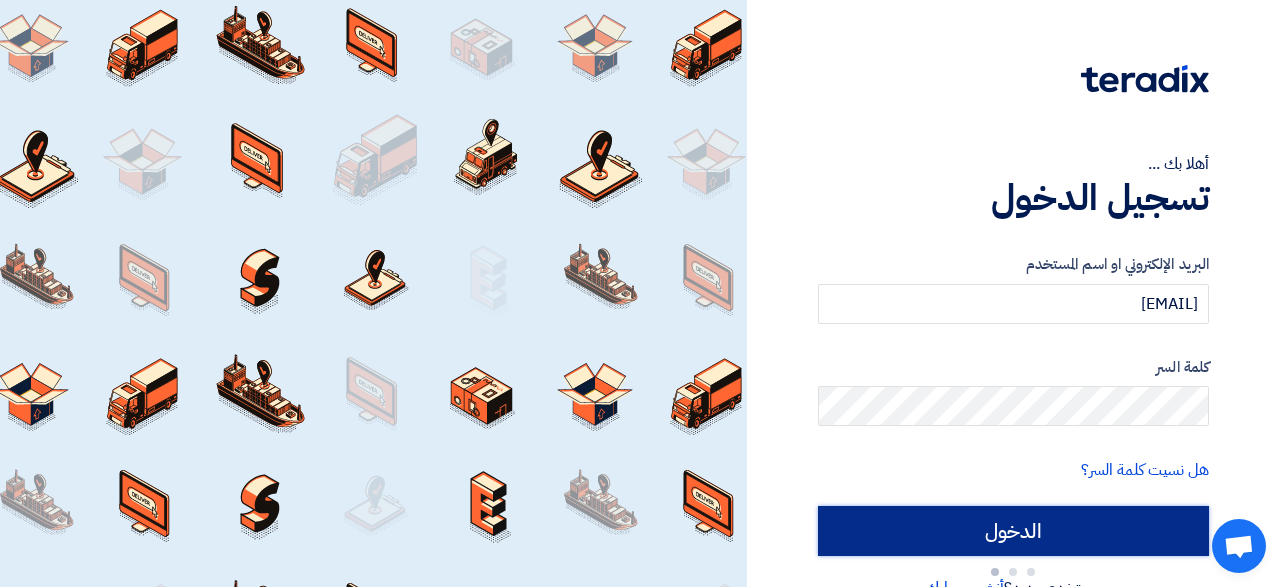 type on "Sign in" 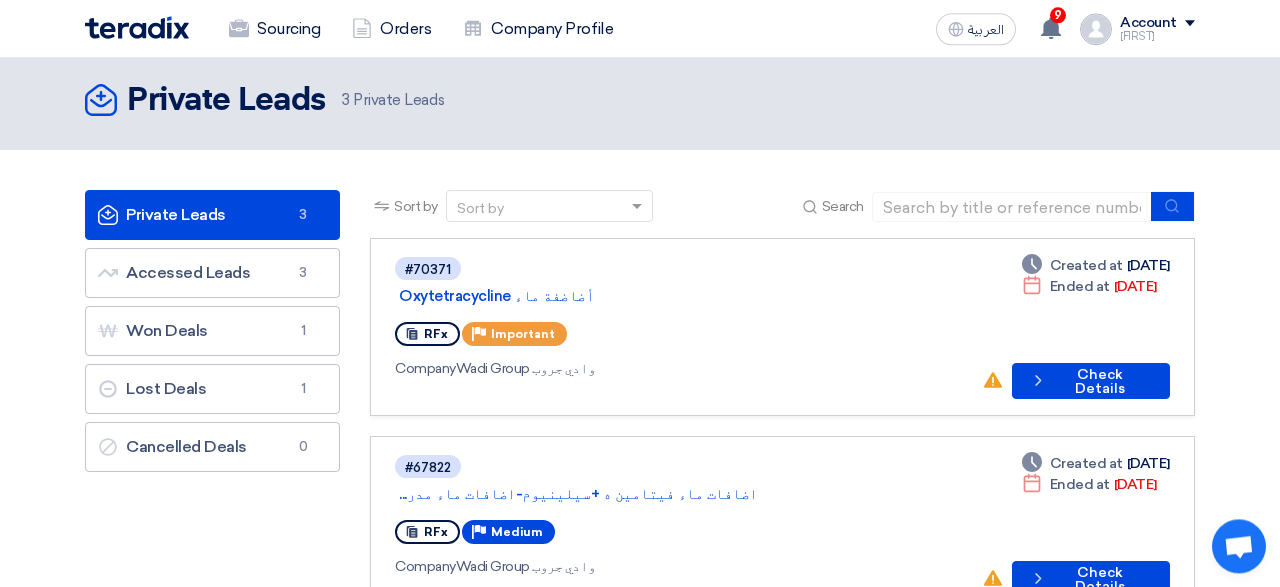 scroll, scrollTop: 0, scrollLeft: 0, axis: both 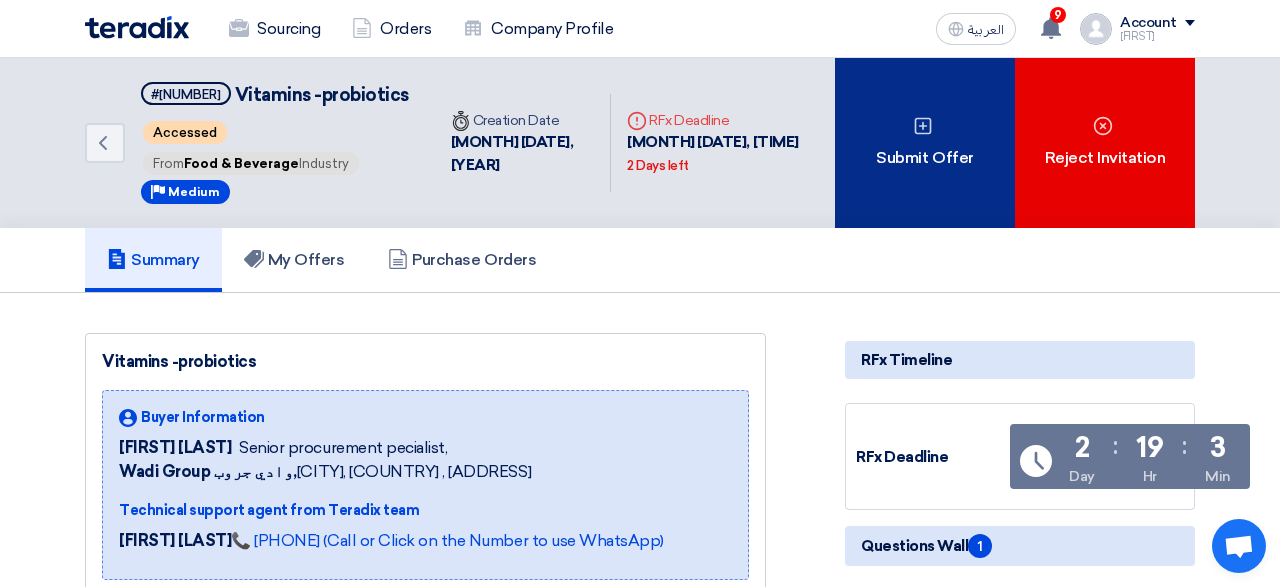 click 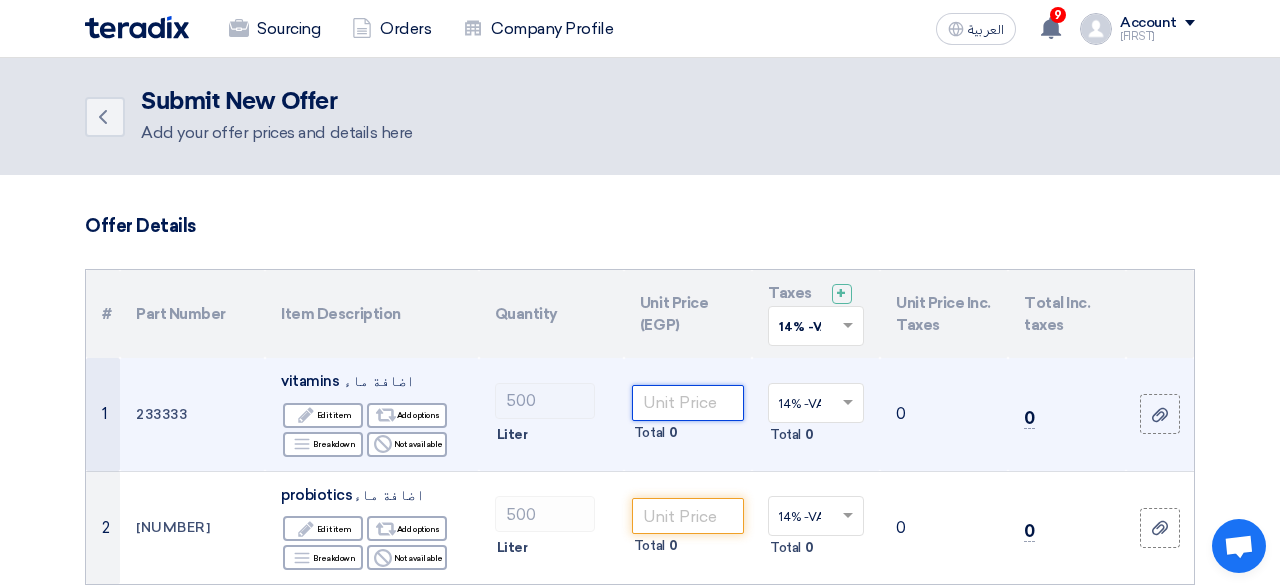click 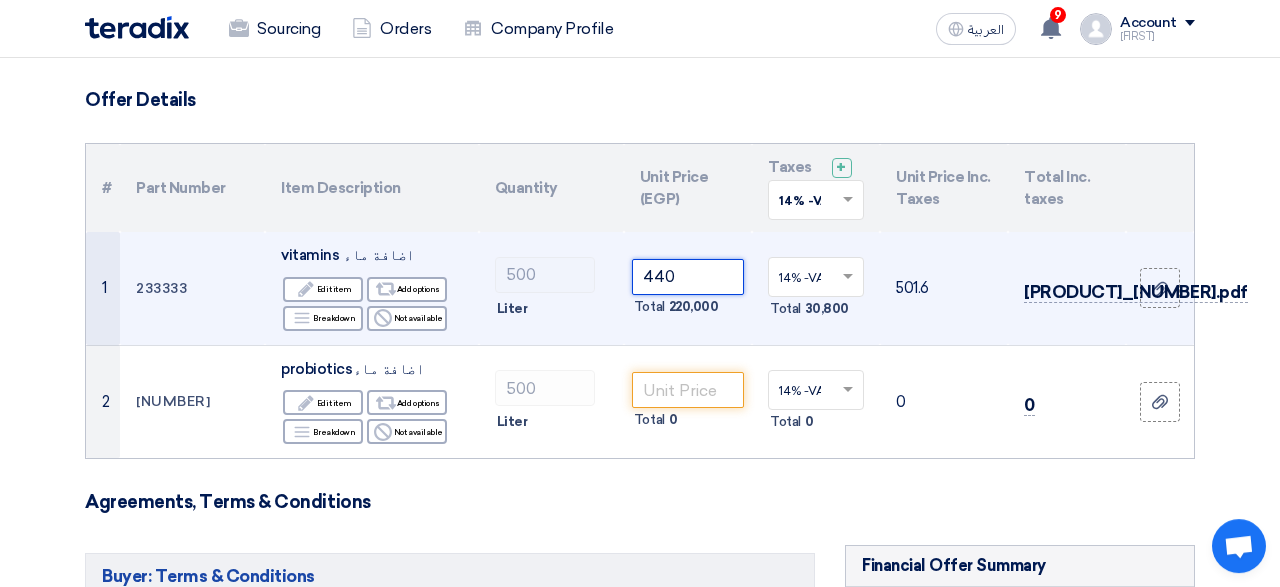 scroll, scrollTop: 128, scrollLeft: 0, axis: vertical 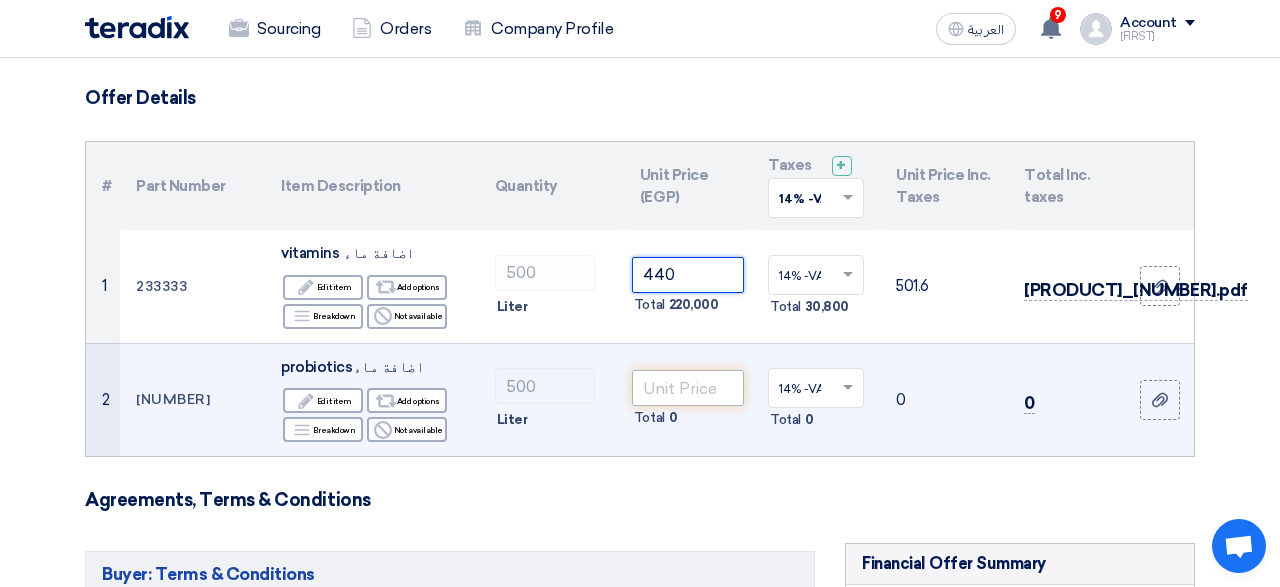 type on "440" 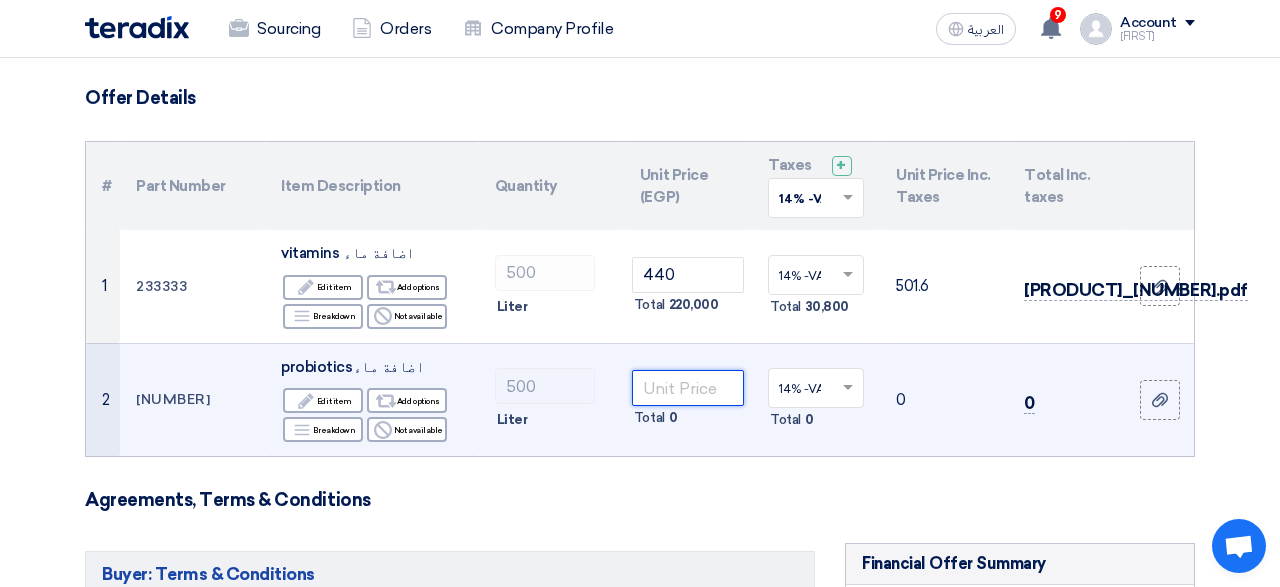 click 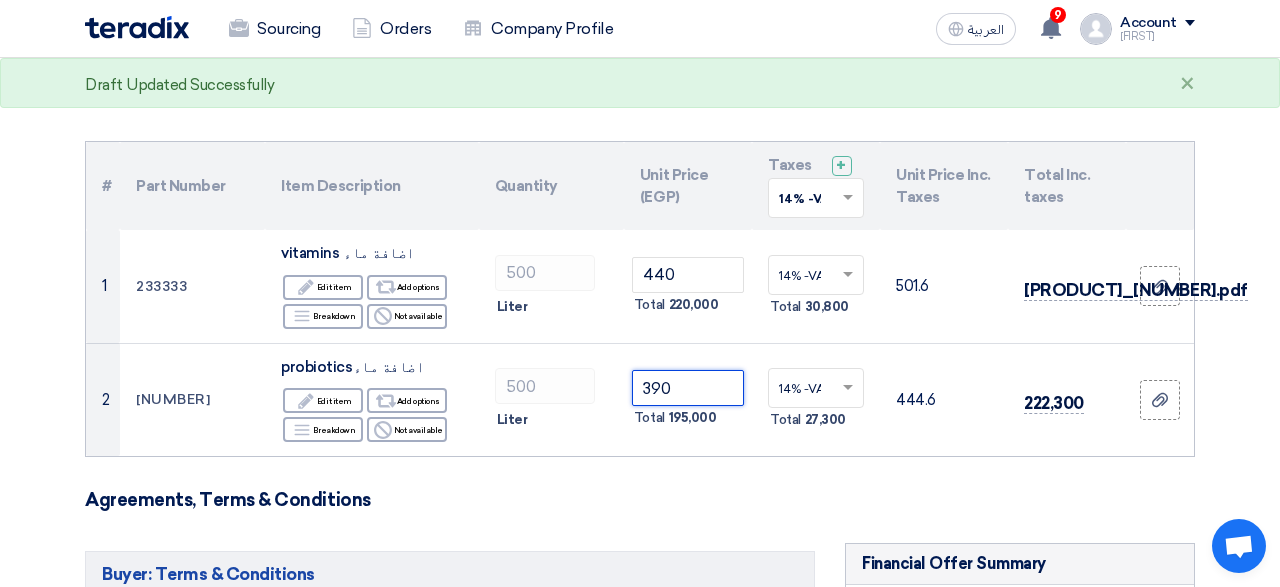type on "390" 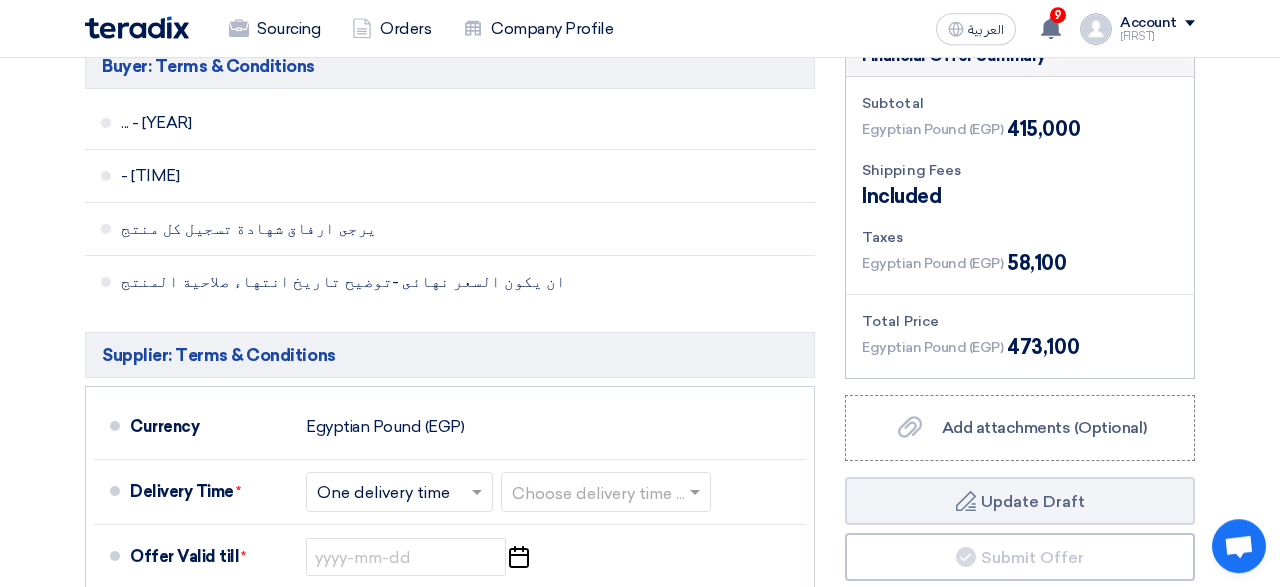 scroll, scrollTop: 640, scrollLeft: 0, axis: vertical 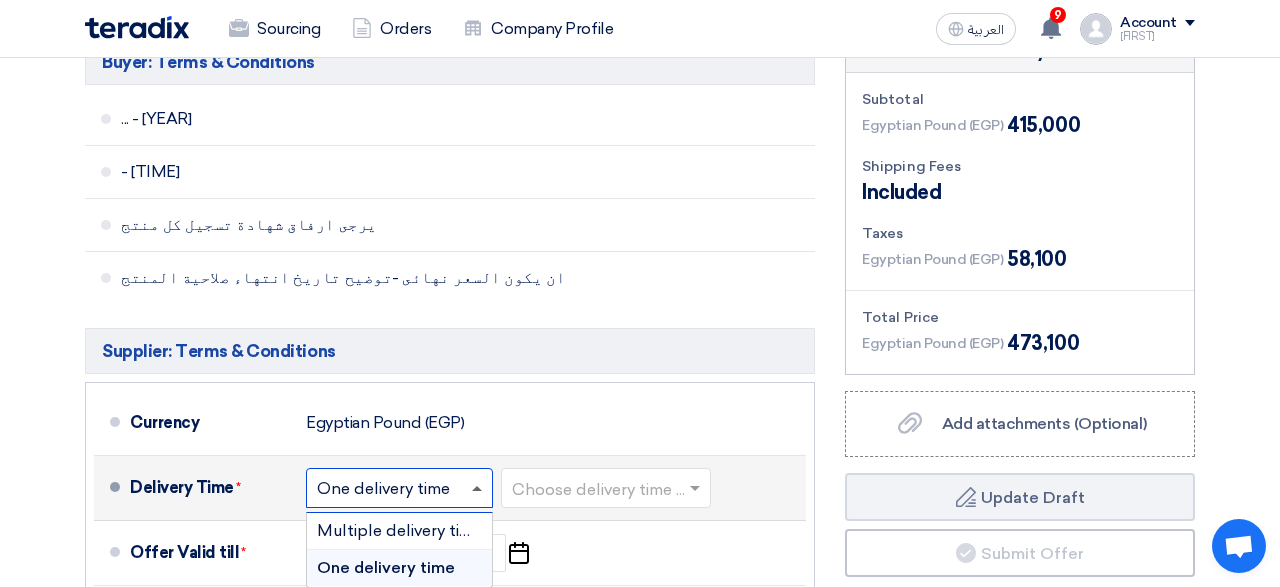 click 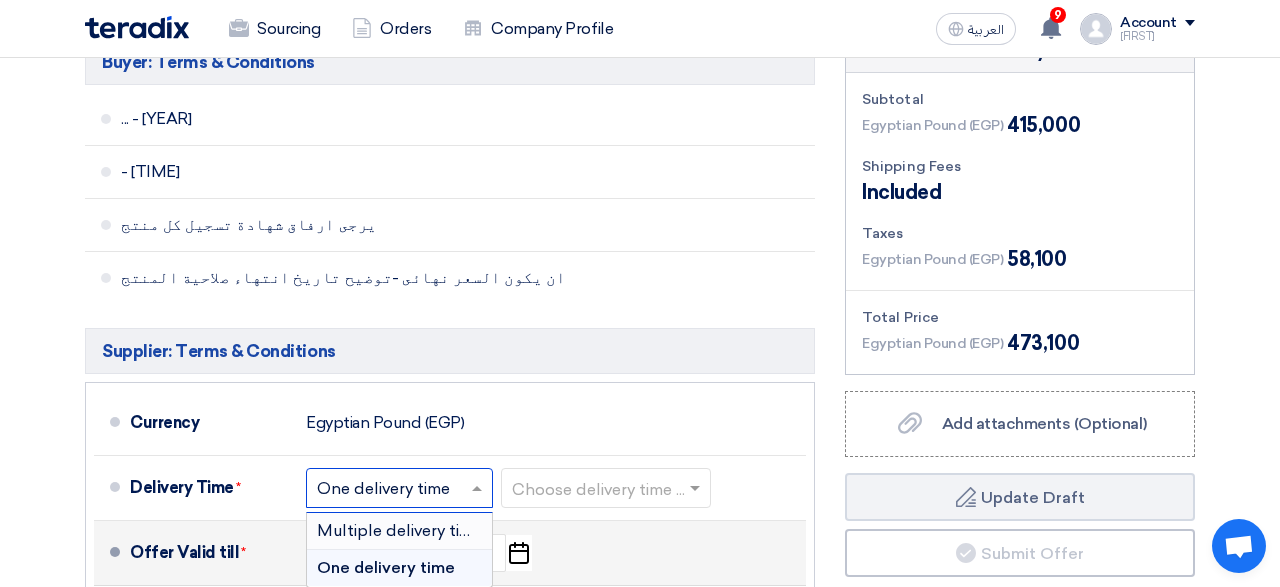 drag, startPoint x: 457, startPoint y: 532, endPoint x: 546, endPoint y: 533, distance: 89.005615 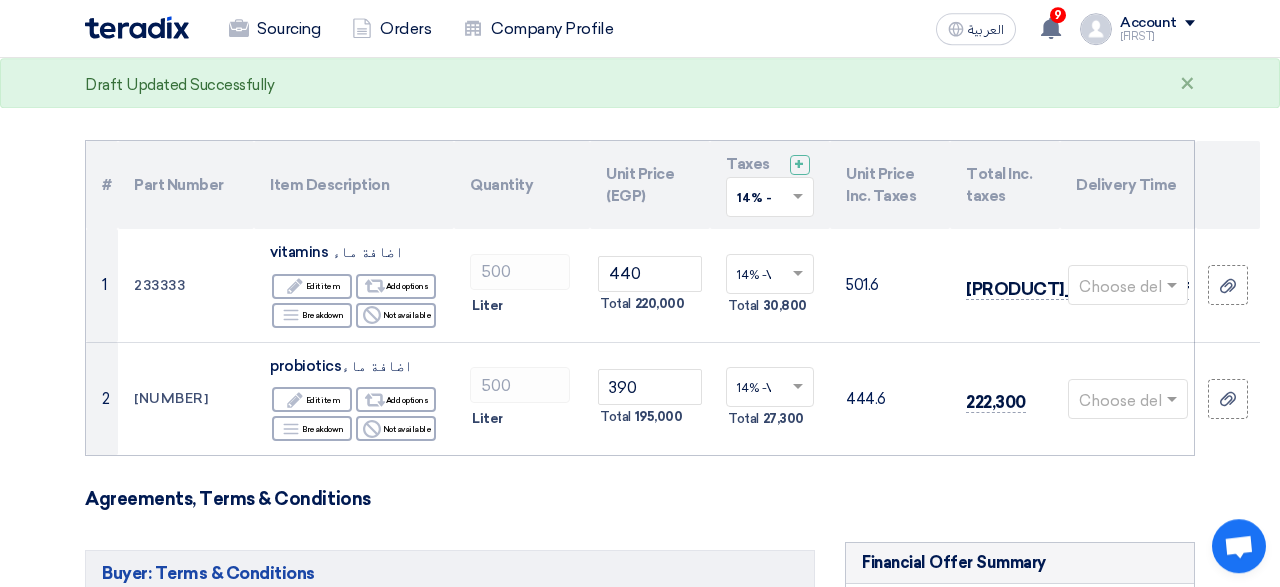 scroll, scrollTop: 128, scrollLeft: 0, axis: vertical 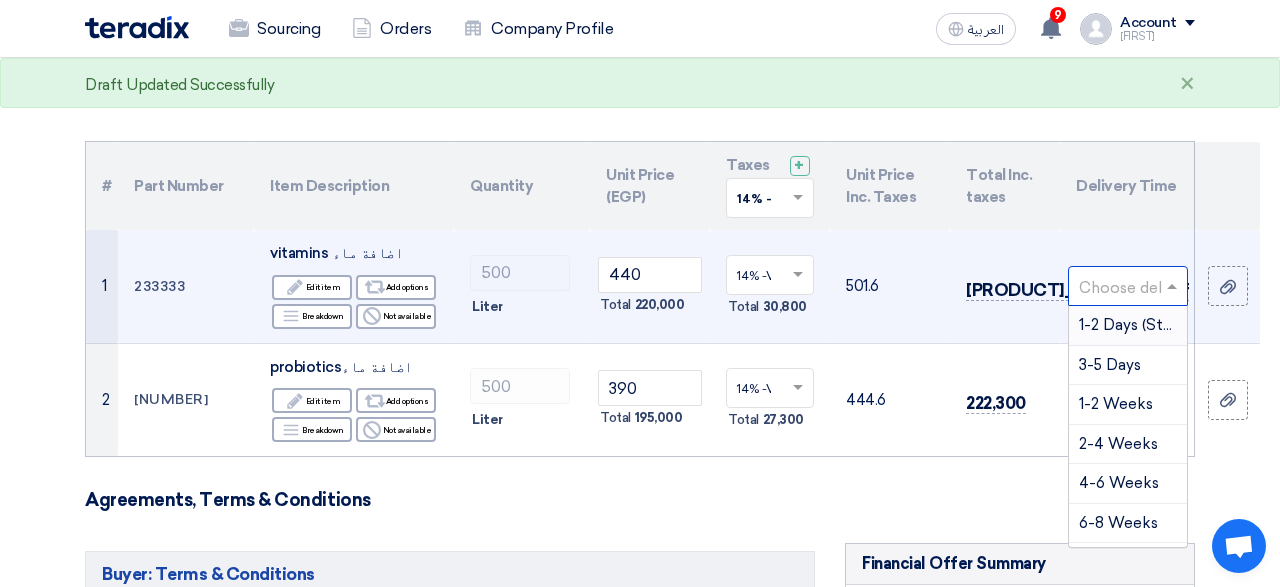 click 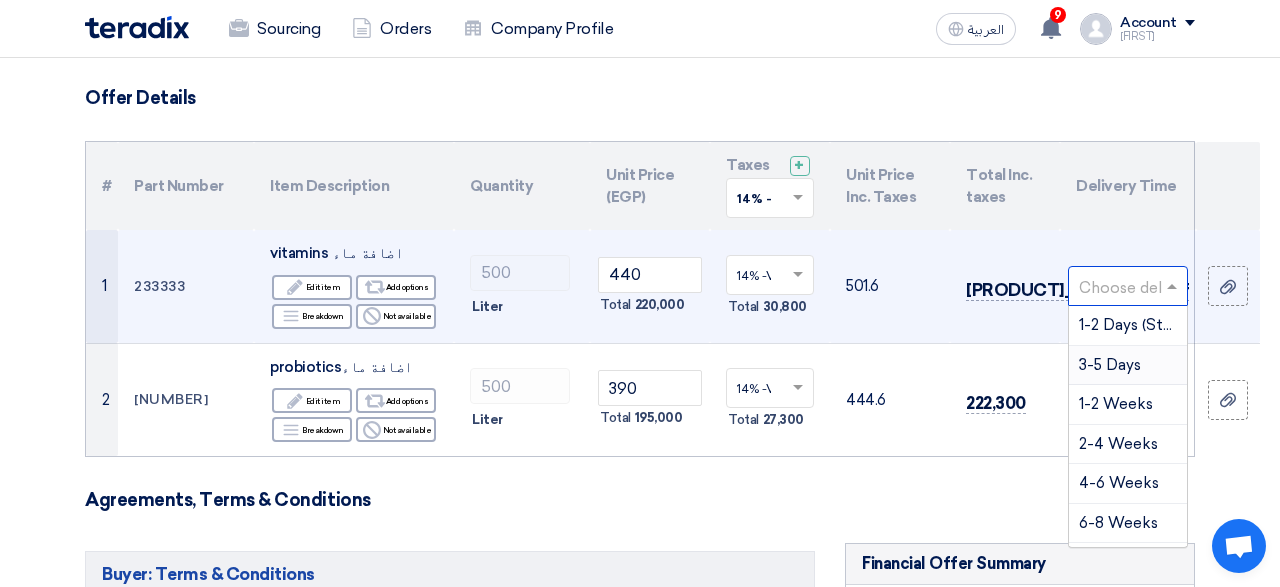 click on "3-5 Days" at bounding box center [1110, 365] 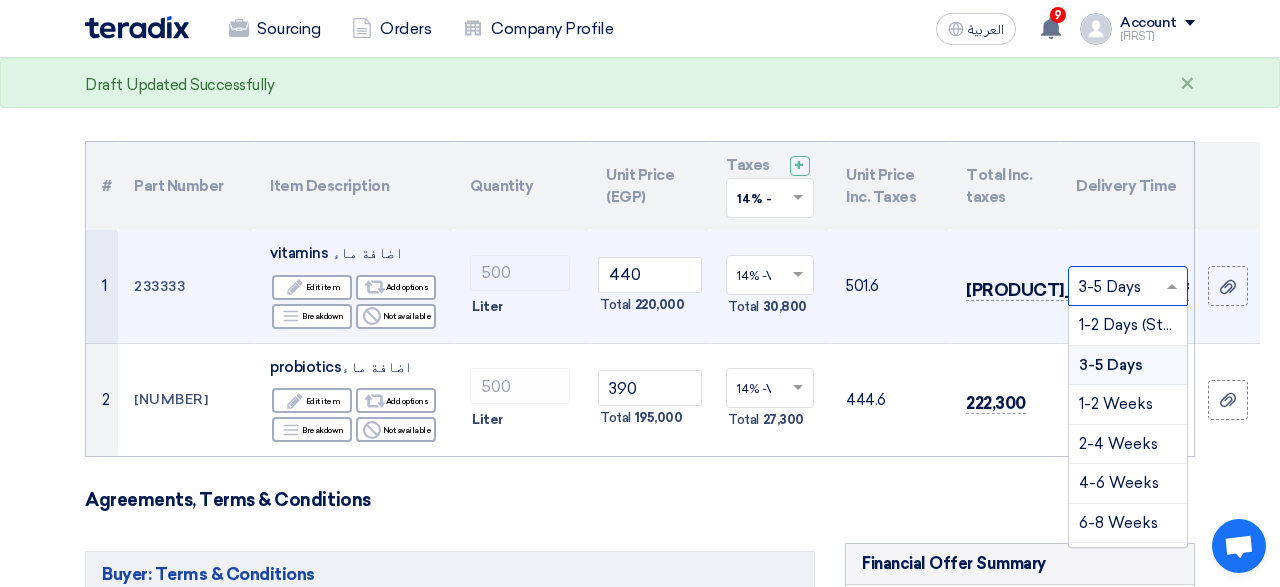 click 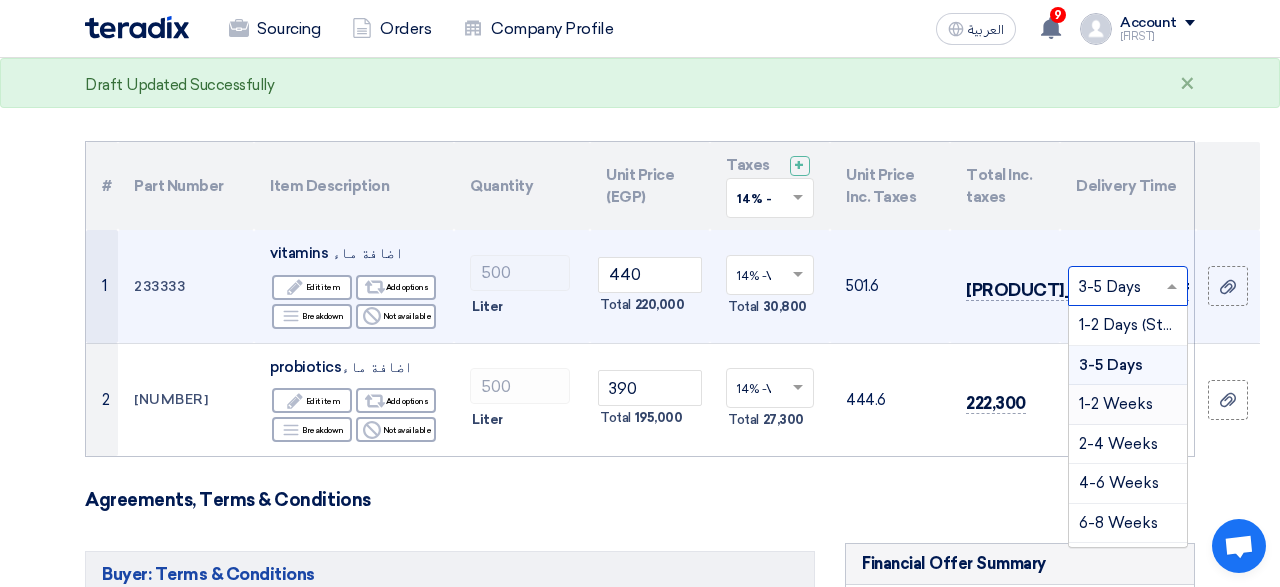 click on "1-2 Weeks" at bounding box center (1116, 404) 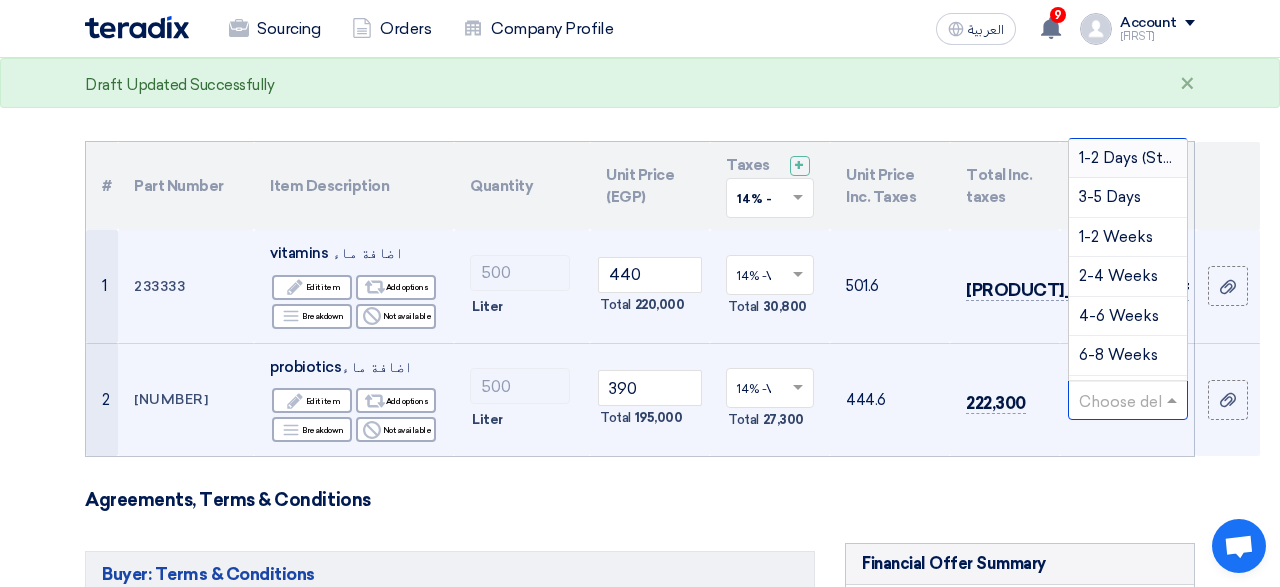 click 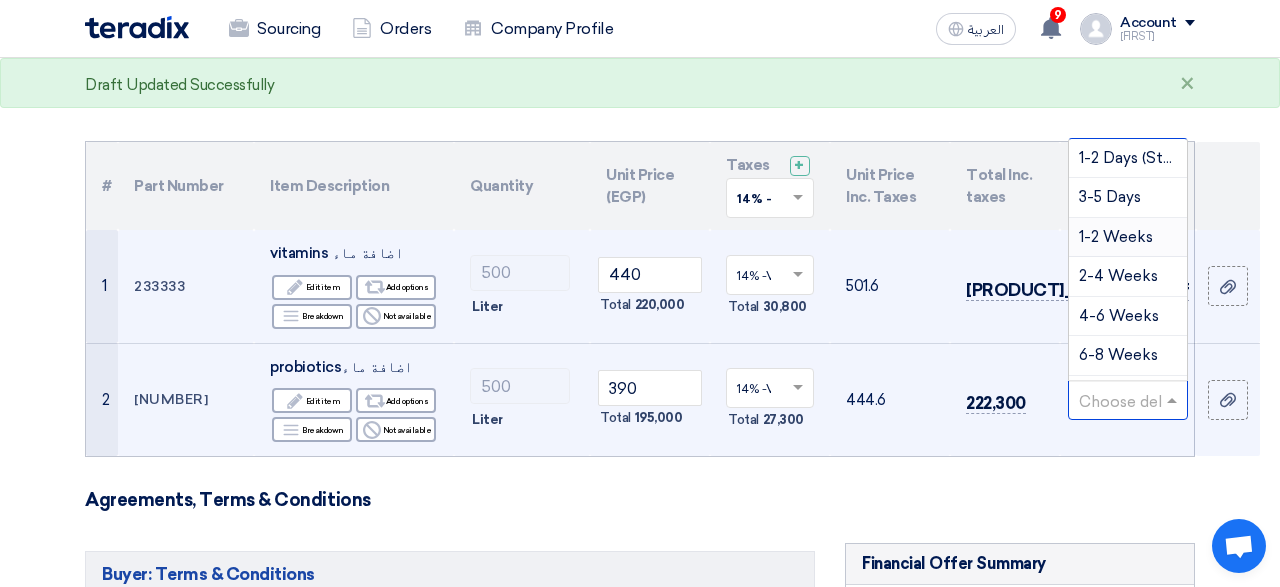 click on "1-2 Weeks" at bounding box center (1116, 237) 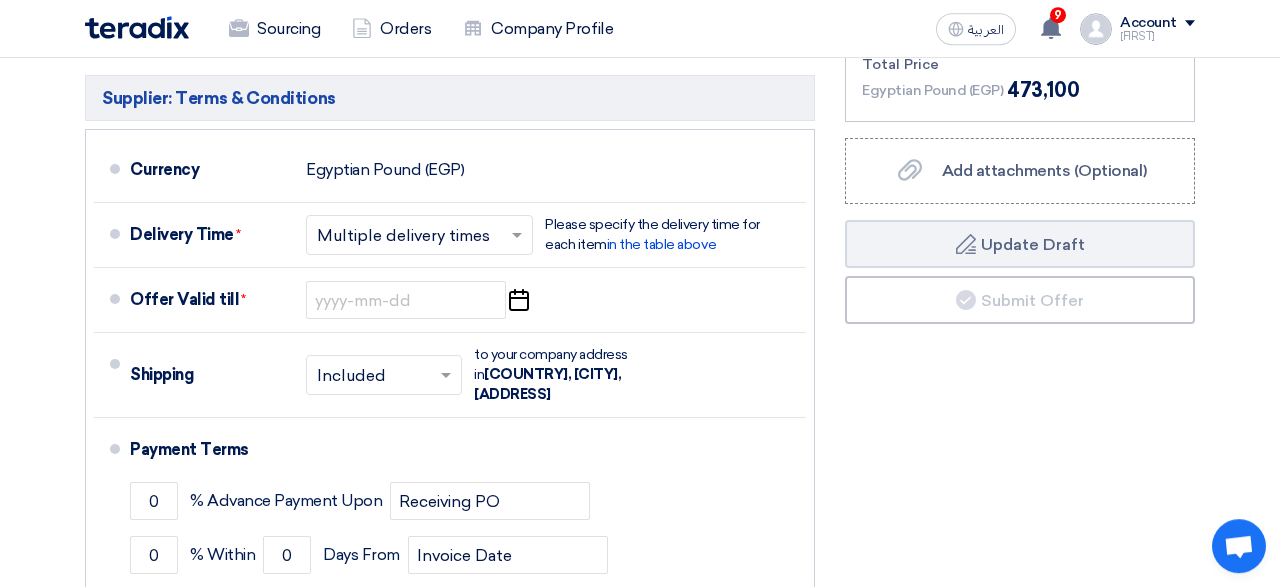 scroll, scrollTop: 896, scrollLeft: 0, axis: vertical 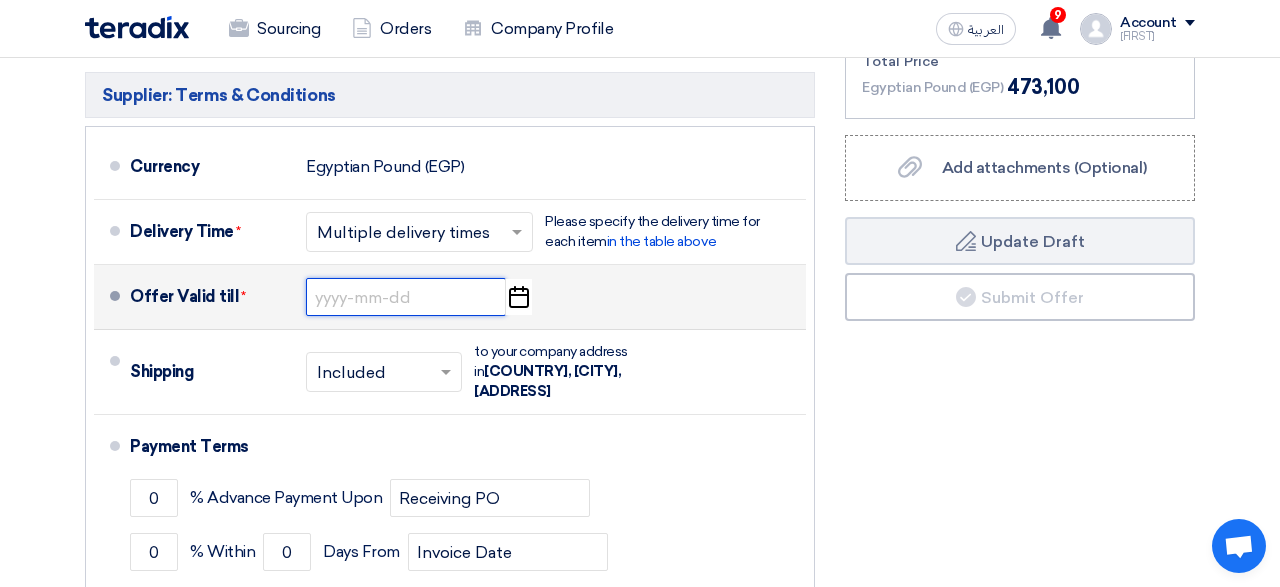 click 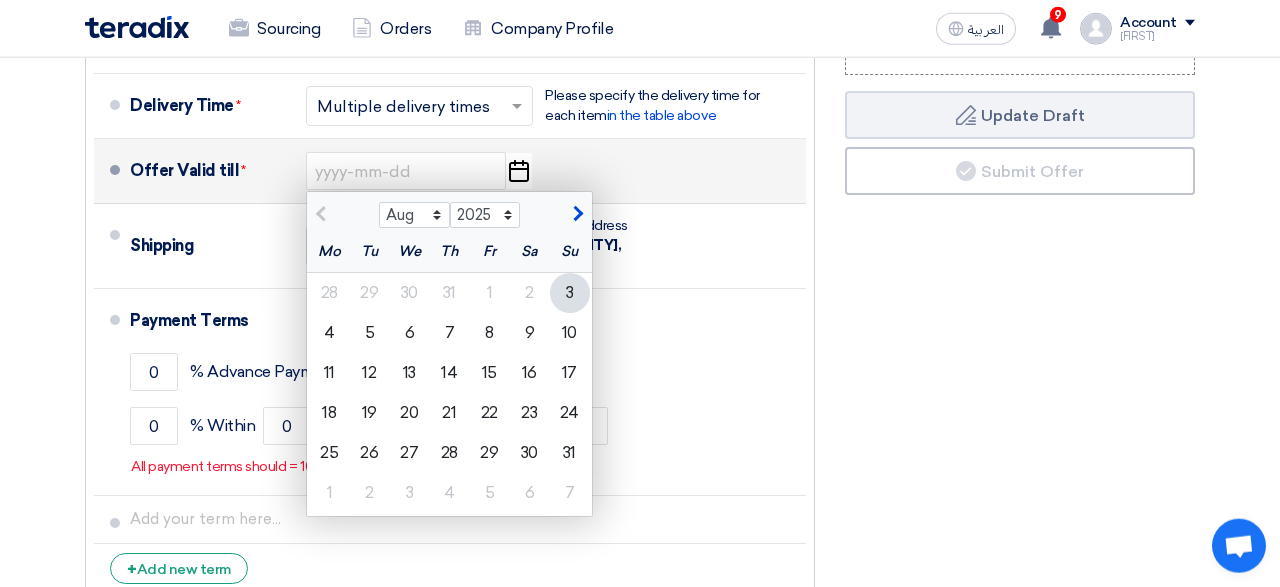 scroll, scrollTop: 1024, scrollLeft: 0, axis: vertical 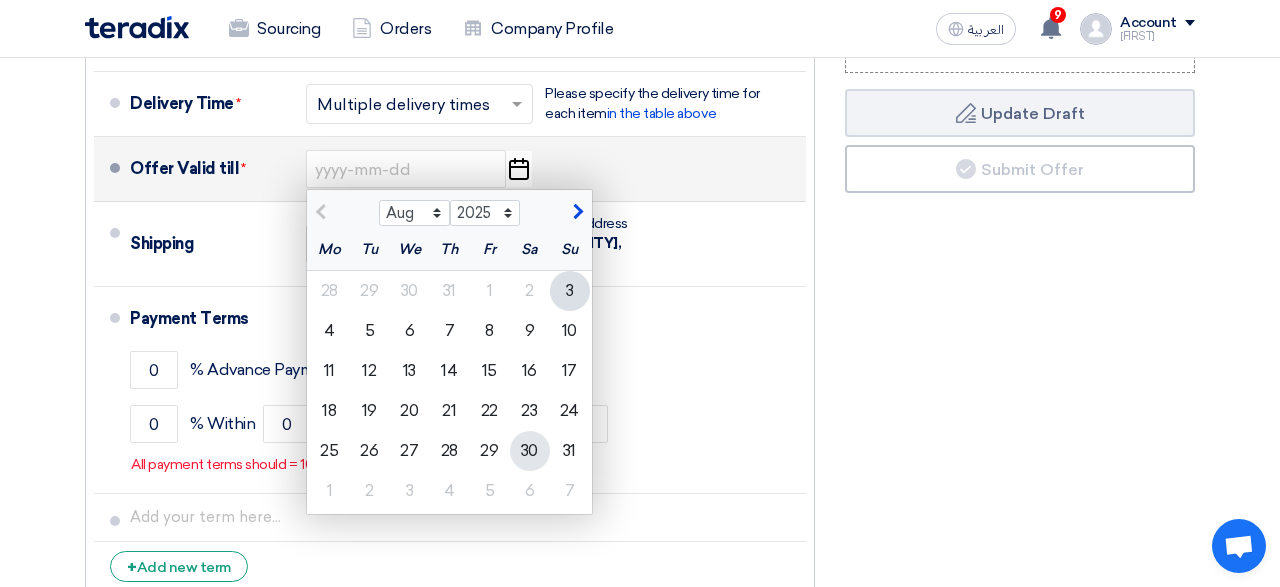 click on "30" 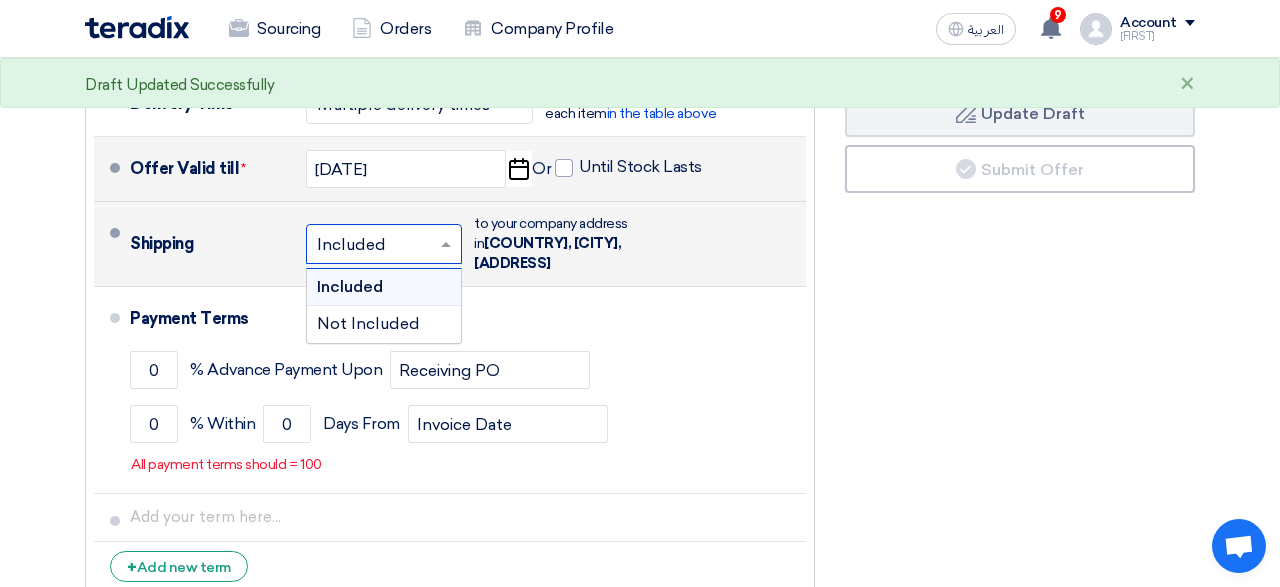 click 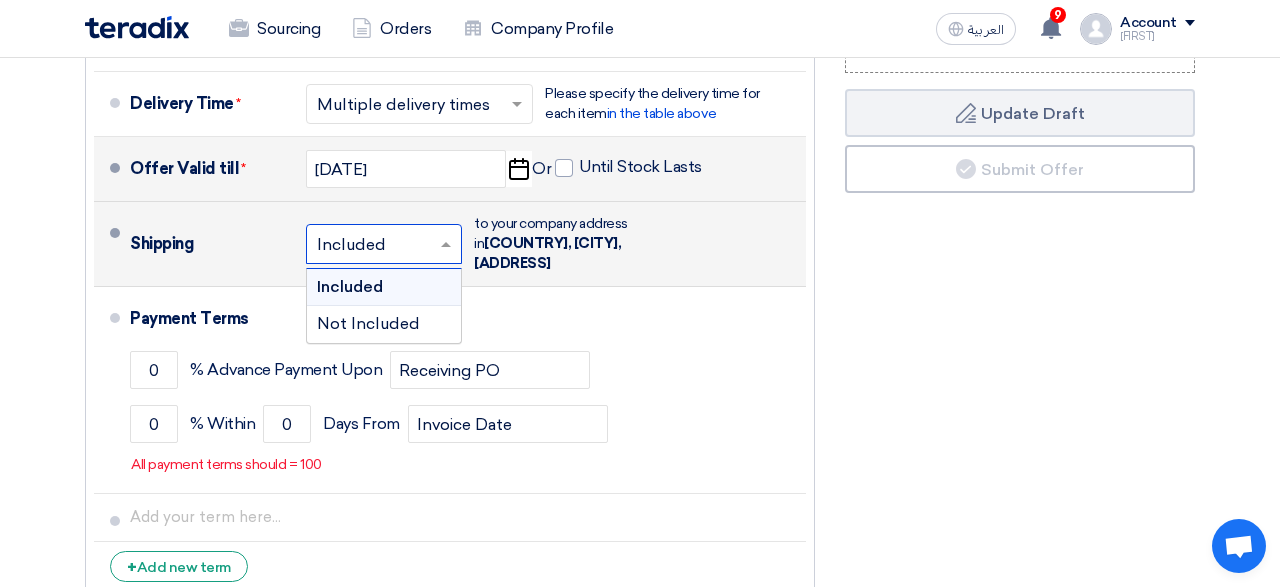 click 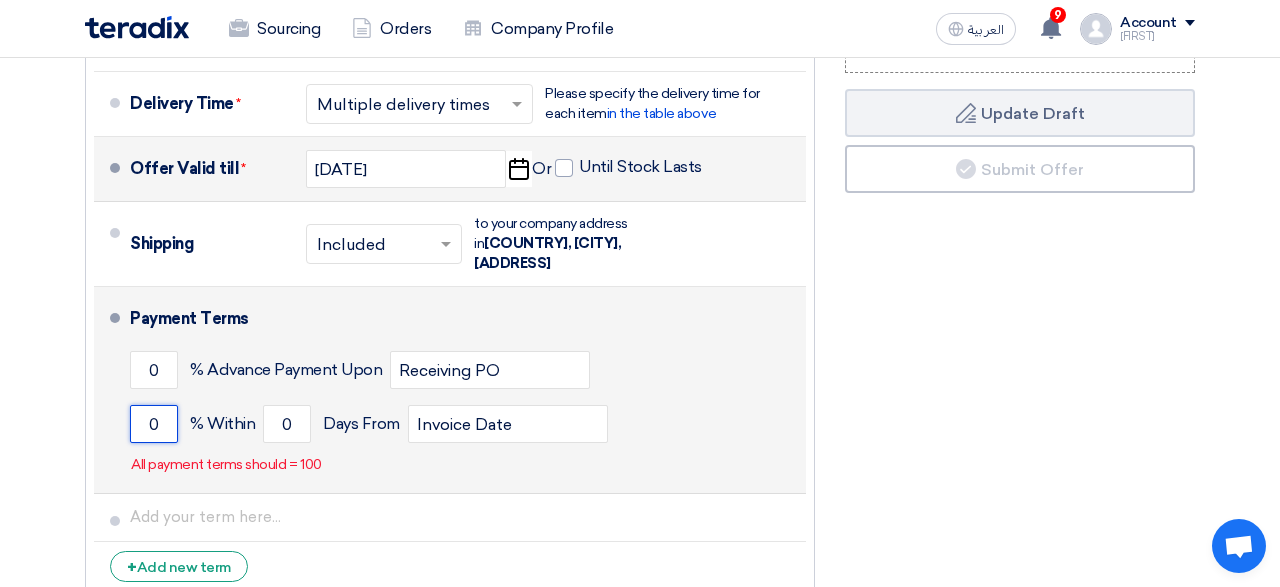 click on "0" 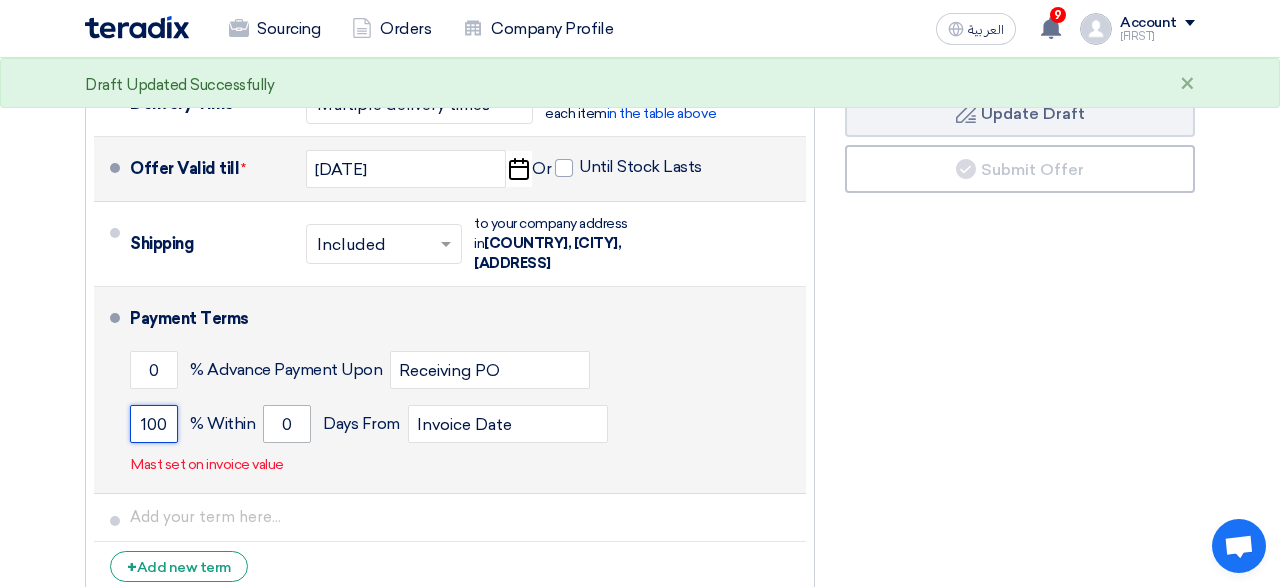 type on "100" 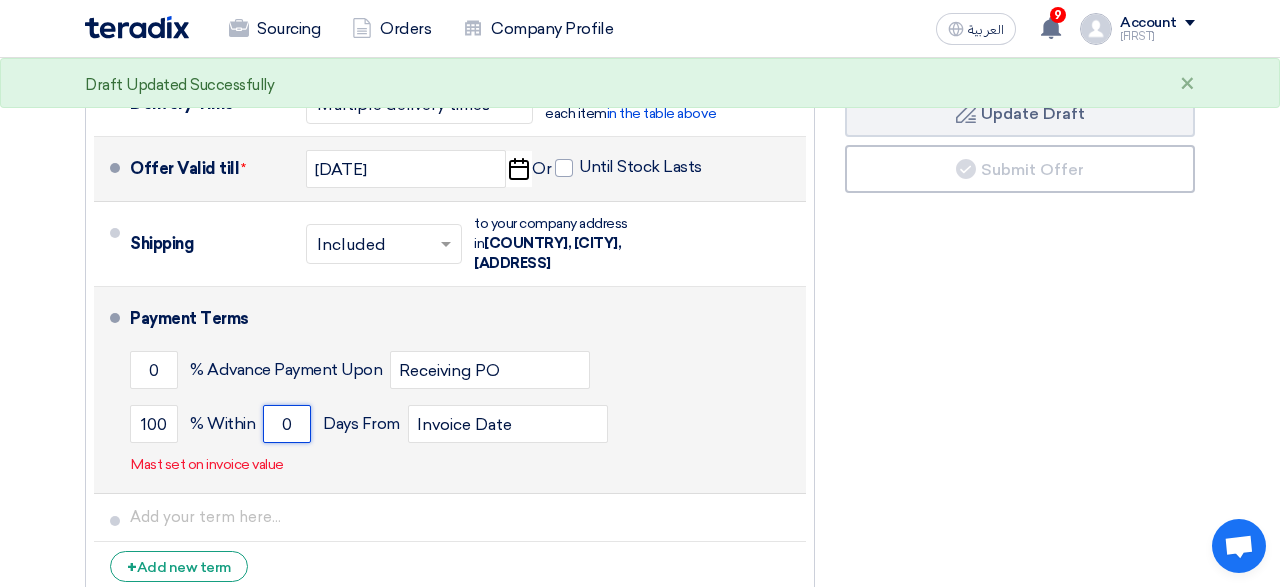 click on "0" 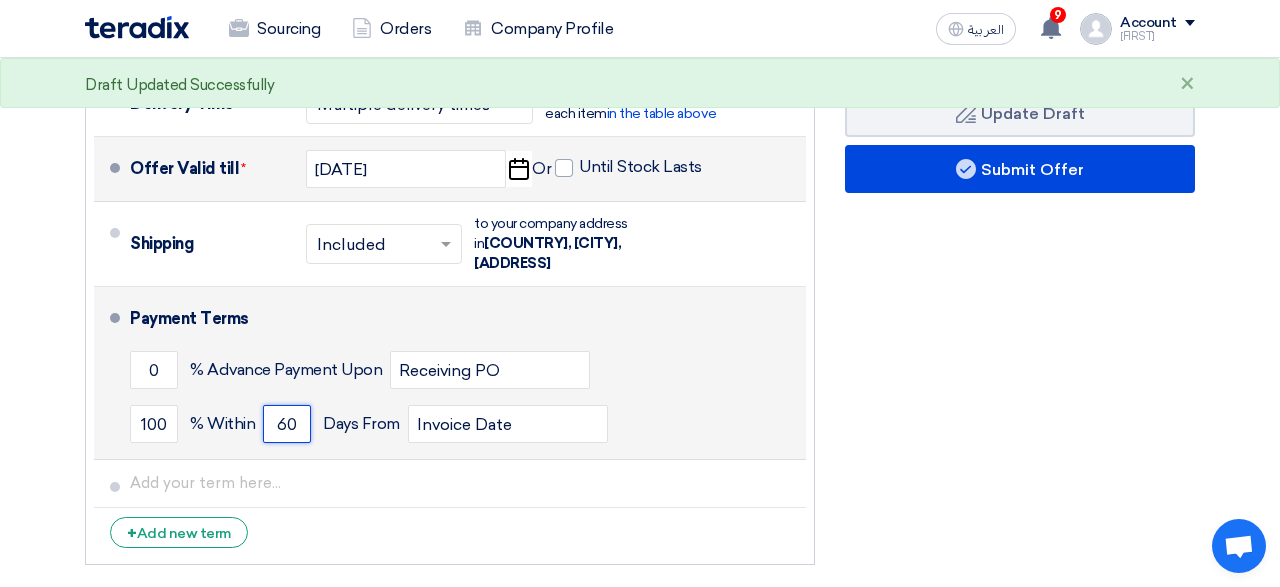 type on "60" 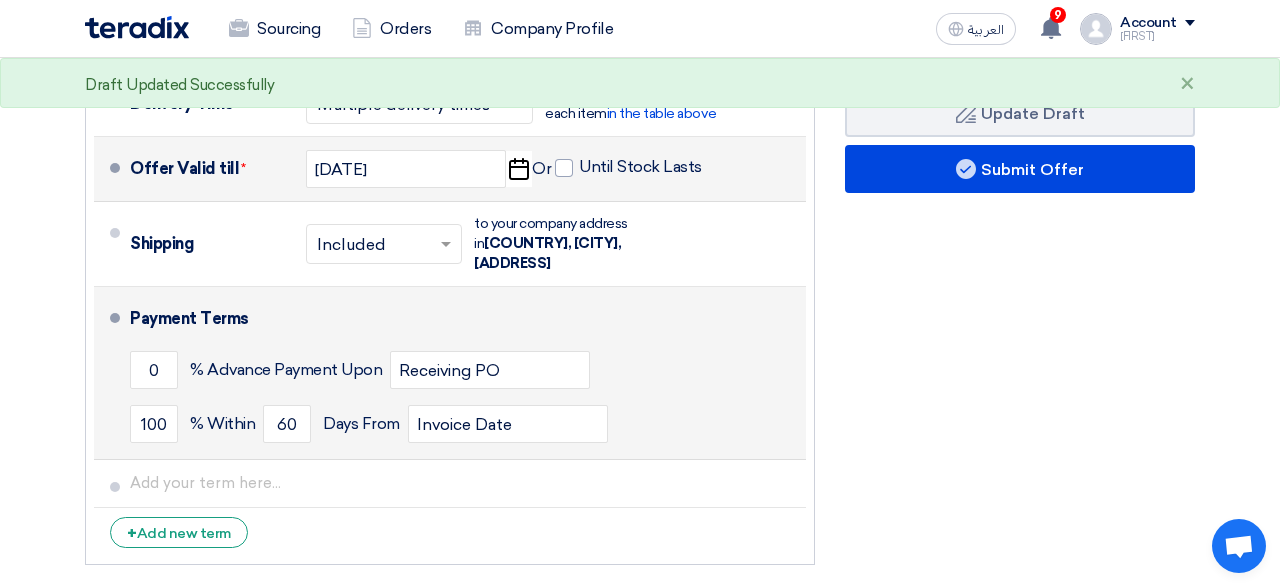 click on "% Within
[NUMBER]
Days From
Invoice Date" 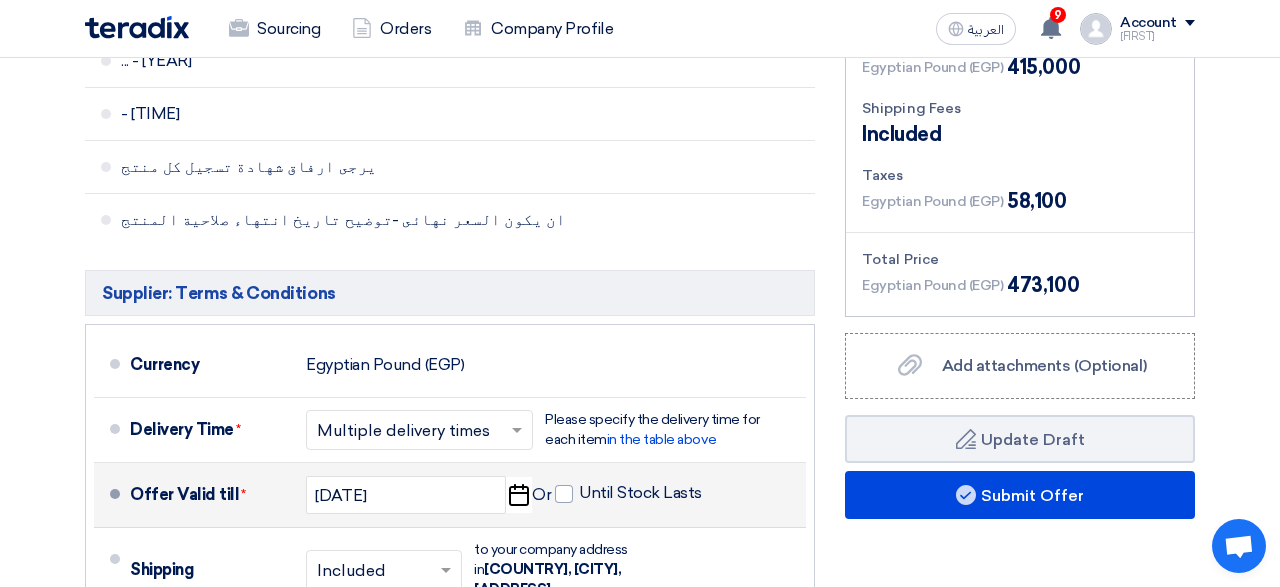scroll, scrollTop: 640, scrollLeft: 0, axis: vertical 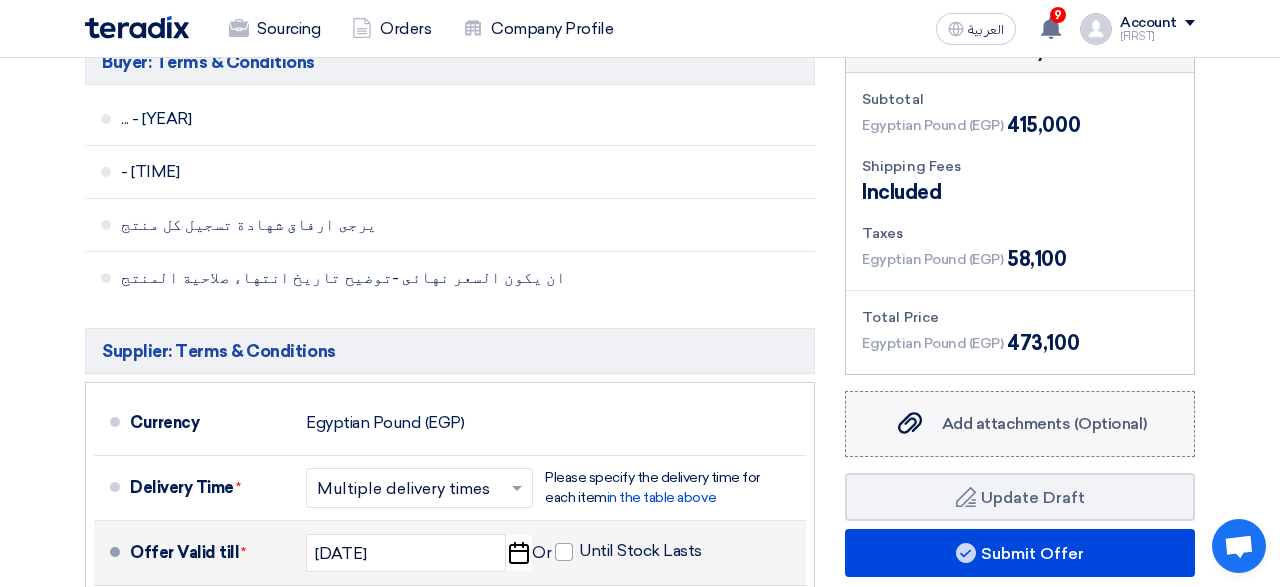 click on "Add attachments (Optional)" 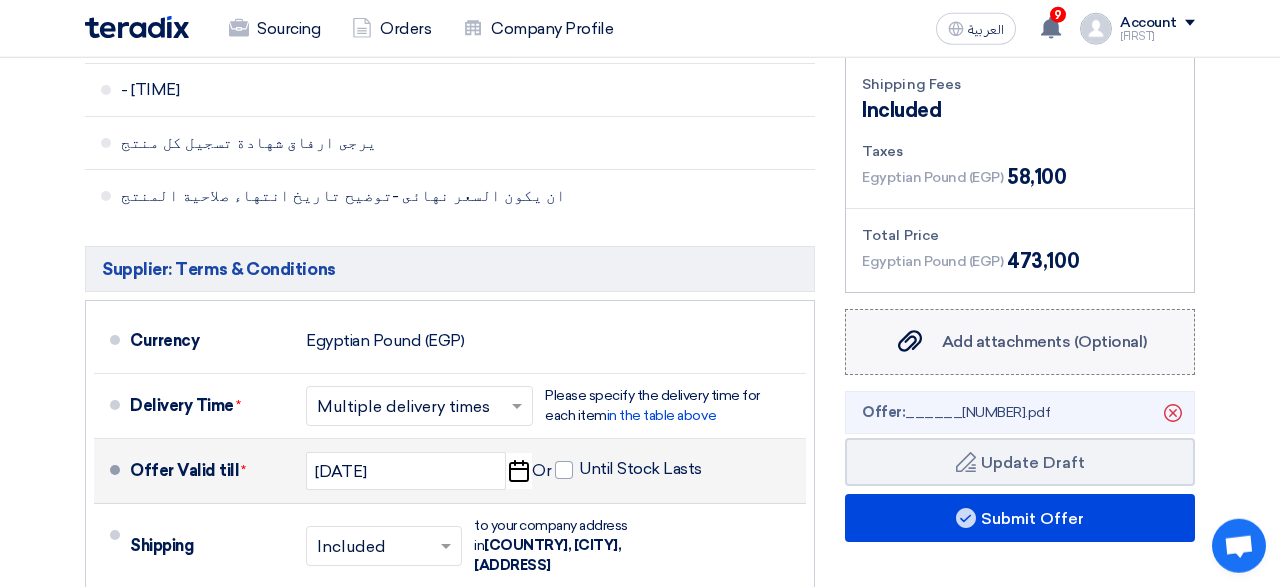 scroll, scrollTop: 768, scrollLeft: 0, axis: vertical 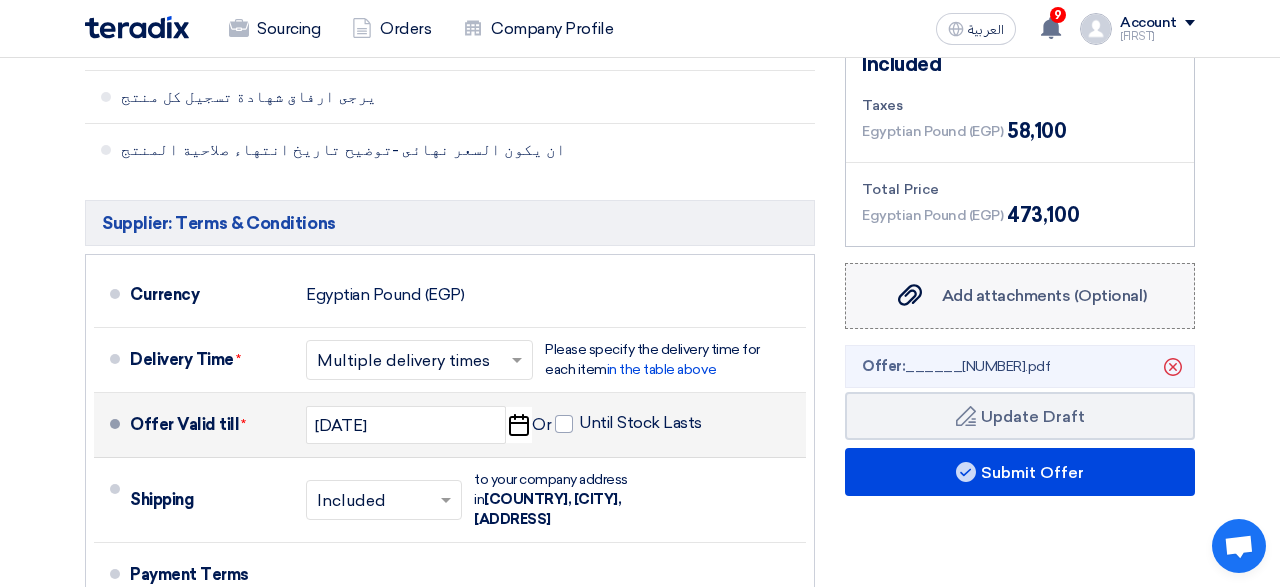 click on "Add attachments (Optional)" 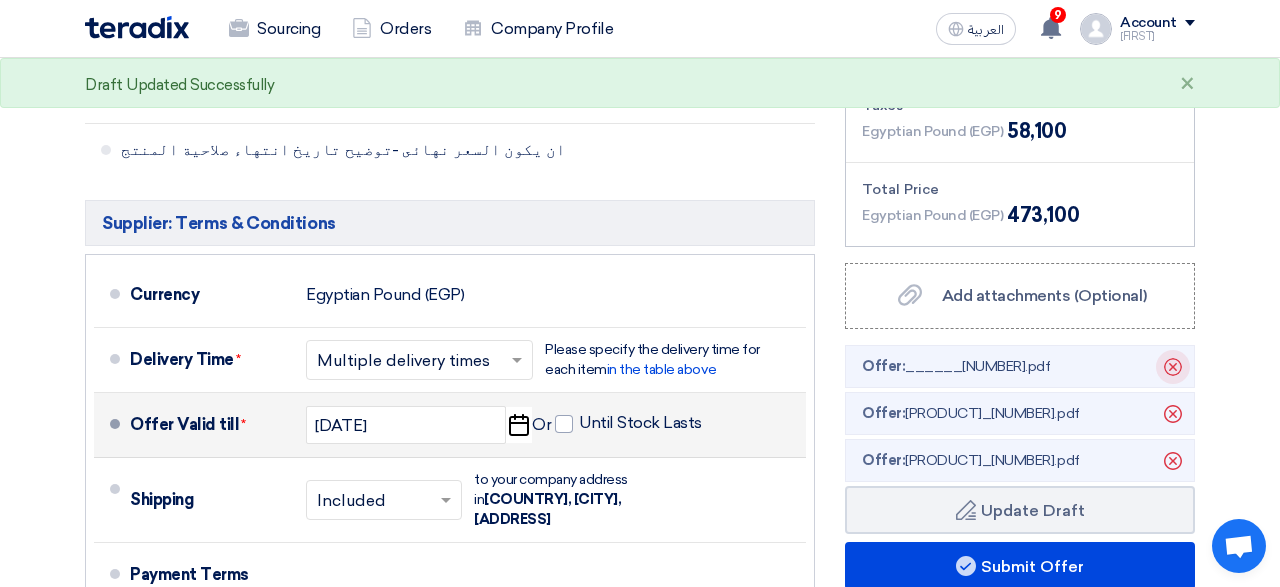 click on "Delete" 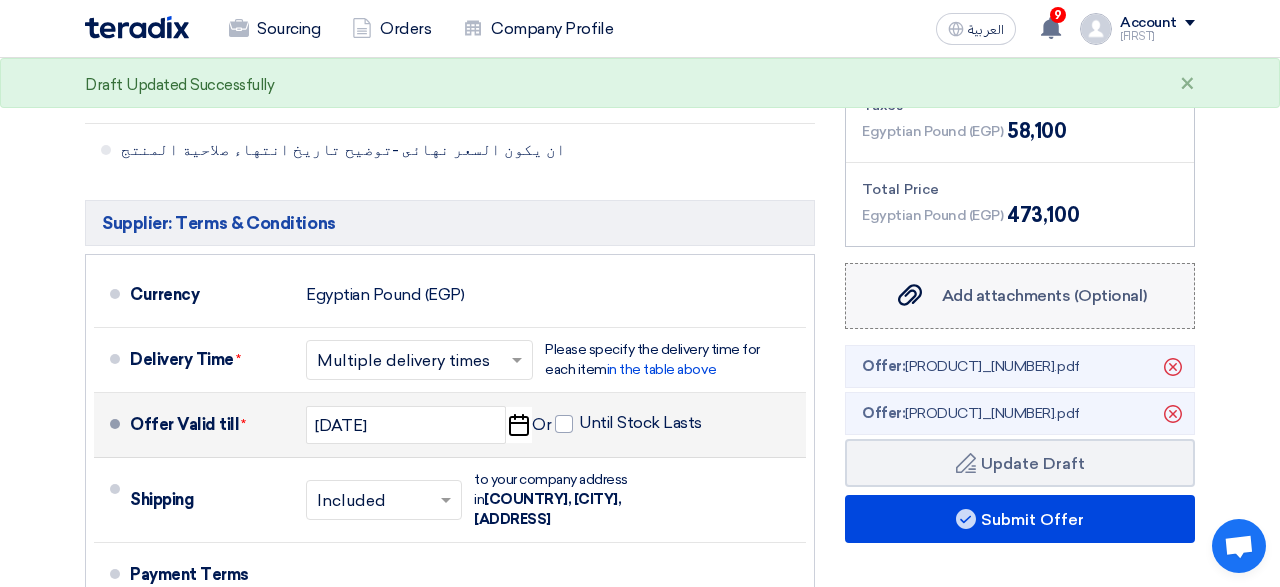 click on "Add attachments (Optional)" 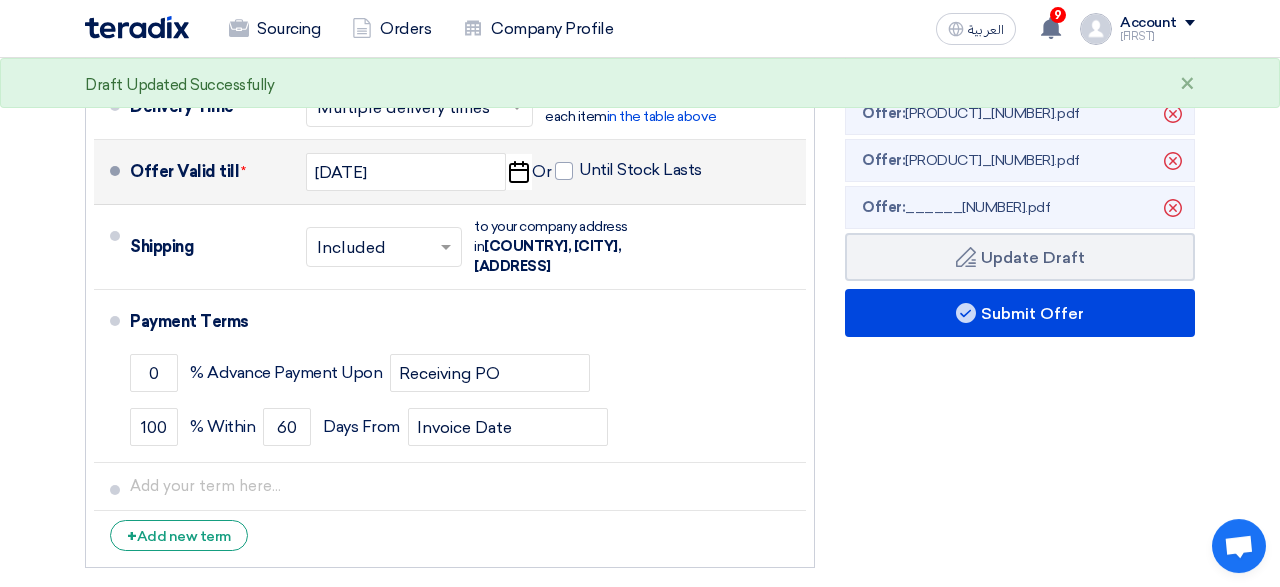 scroll, scrollTop: 1024, scrollLeft: 0, axis: vertical 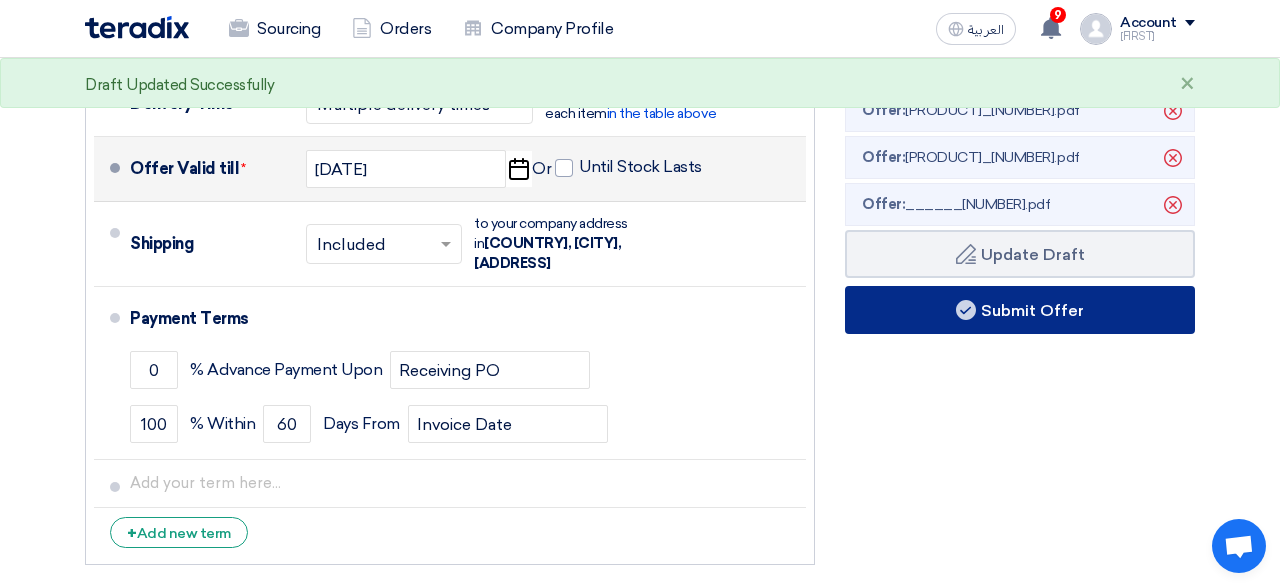 click on "Submit Offer" 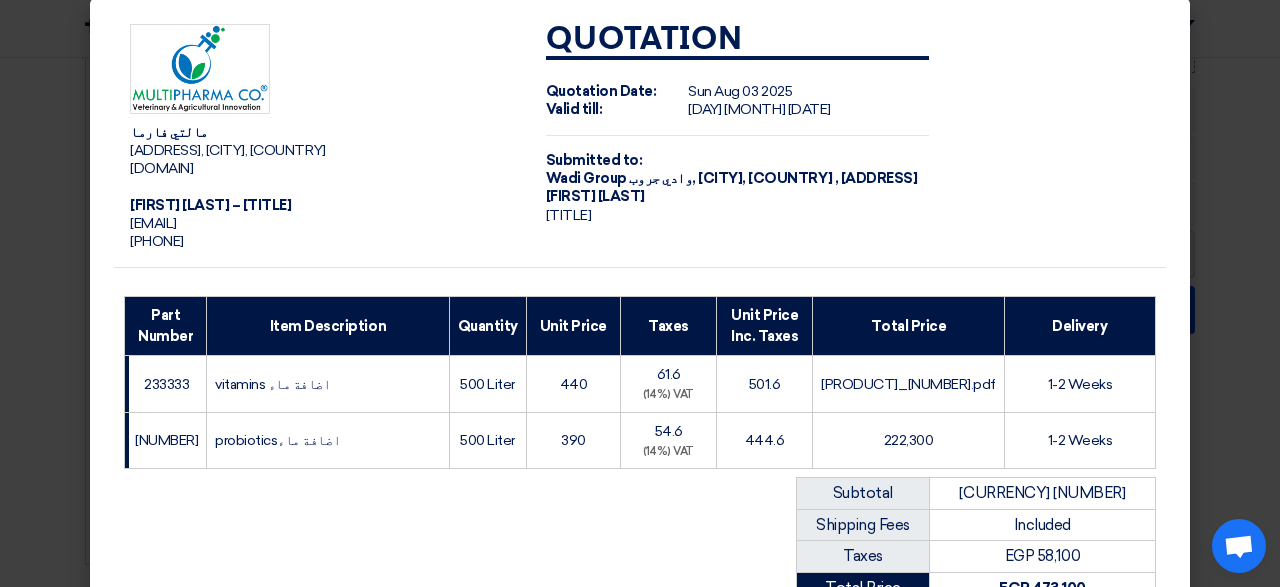 scroll, scrollTop: 0, scrollLeft: 0, axis: both 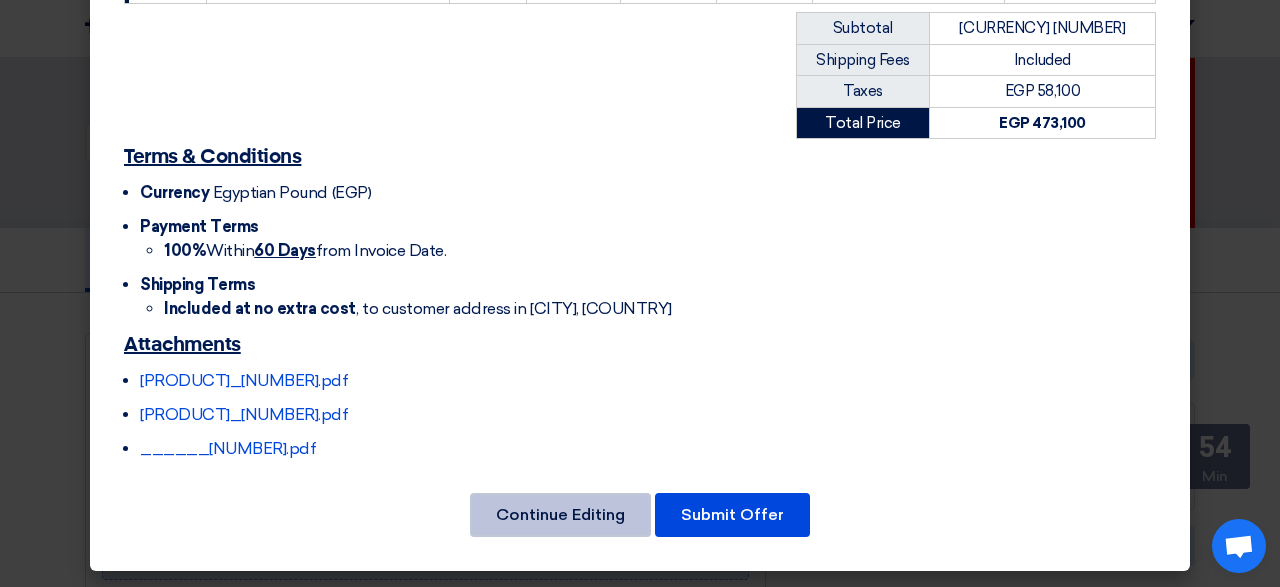 click on "Continue Editing" 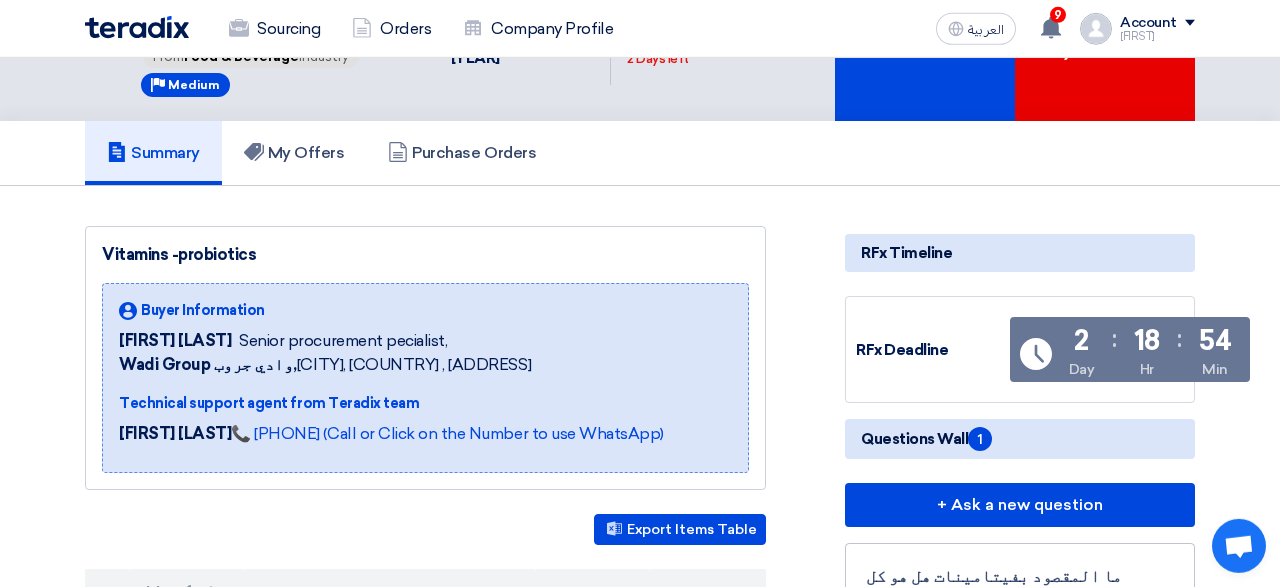 scroll, scrollTop: 0, scrollLeft: 0, axis: both 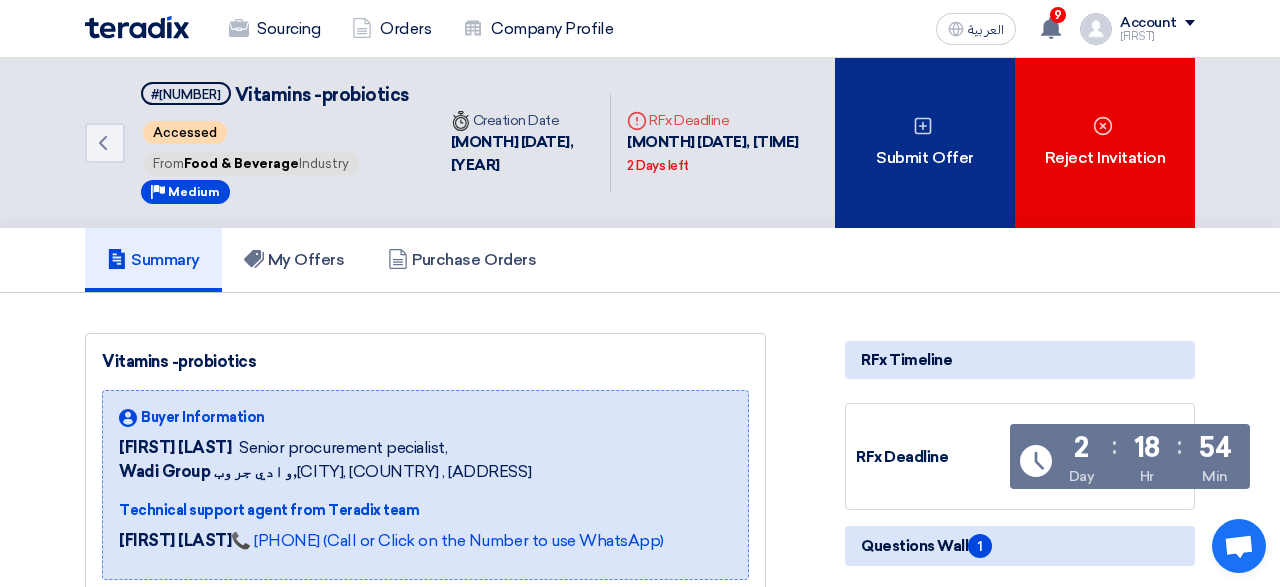 click on "Submit Offer" 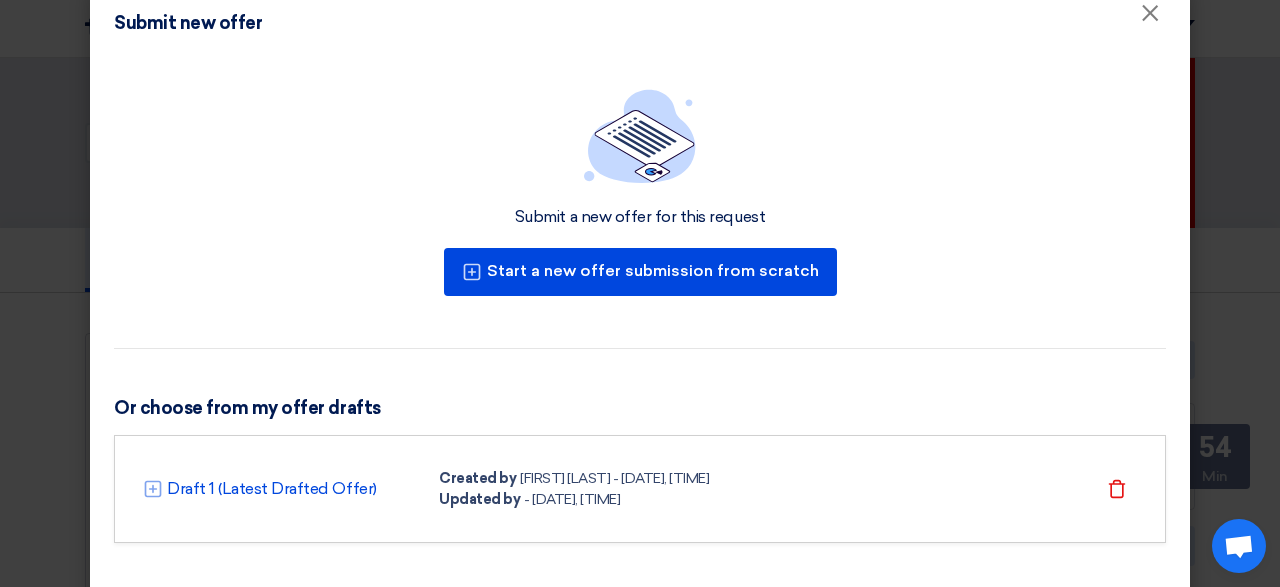 scroll, scrollTop: 0, scrollLeft: 0, axis: both 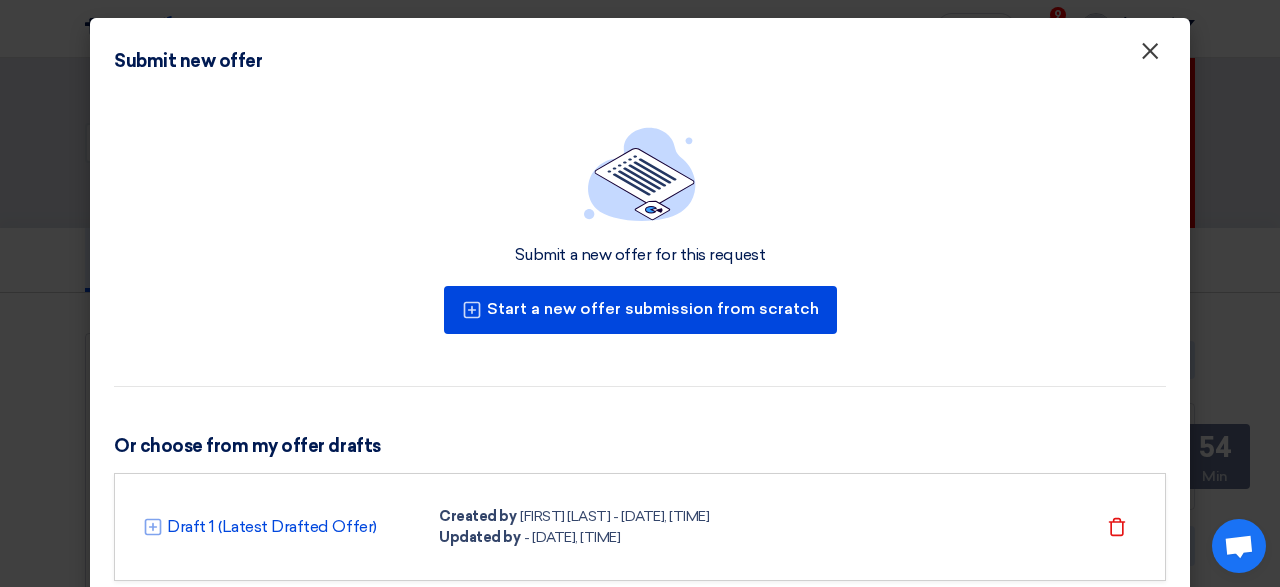 click on "×" 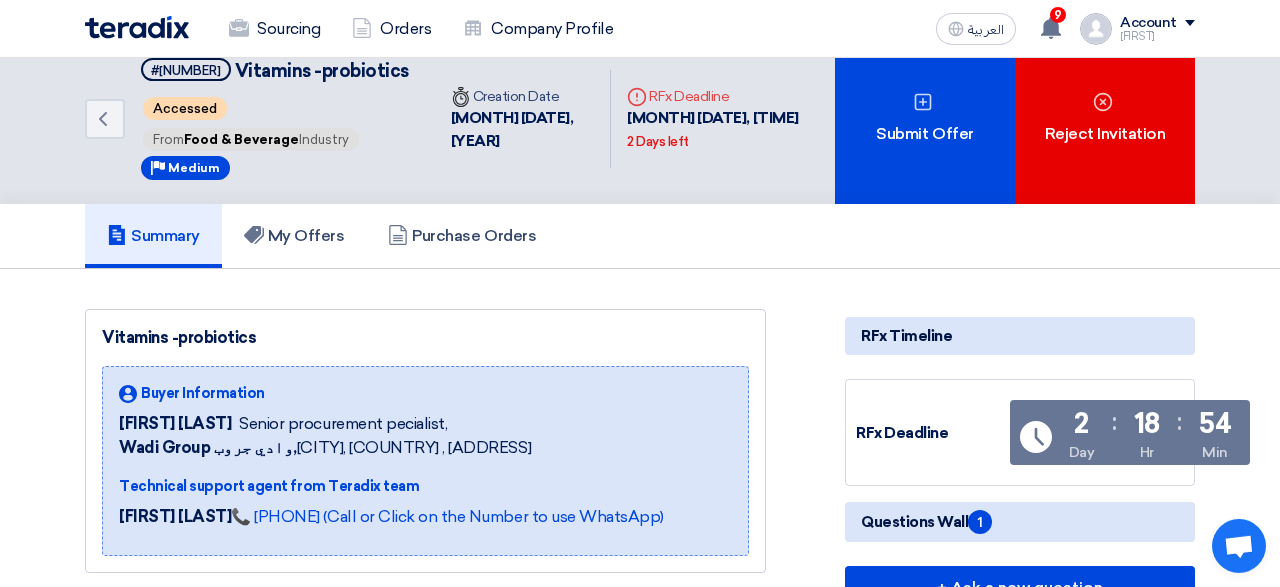 scroll, scrollTop: 0, scrollLeft: 0, axis: both 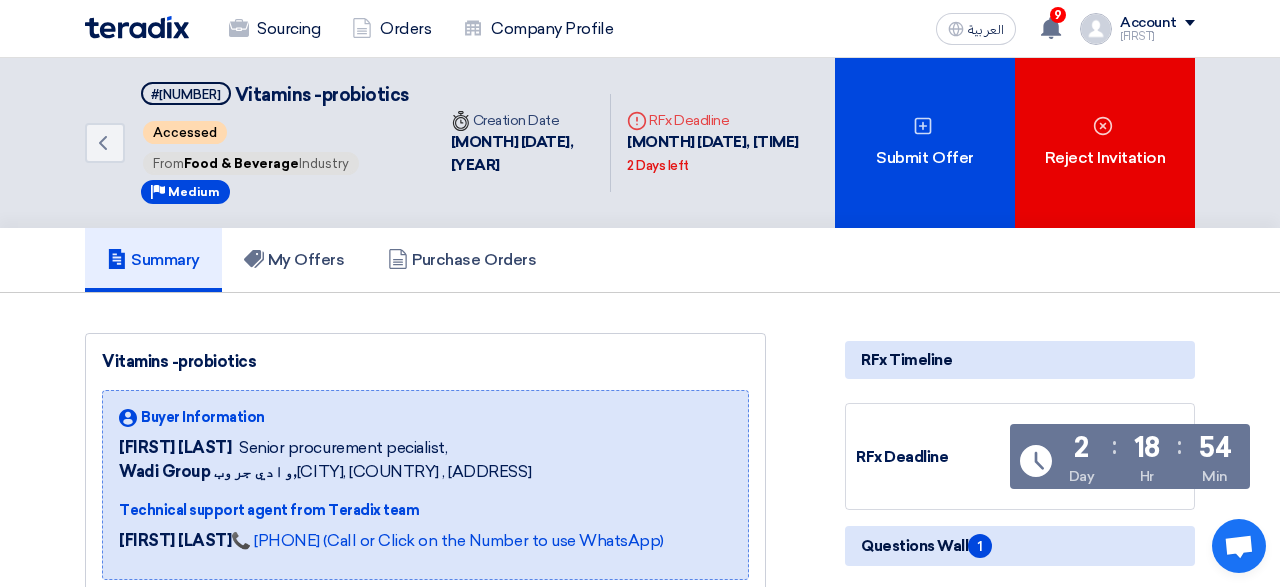 click on "Time
Creation Date" 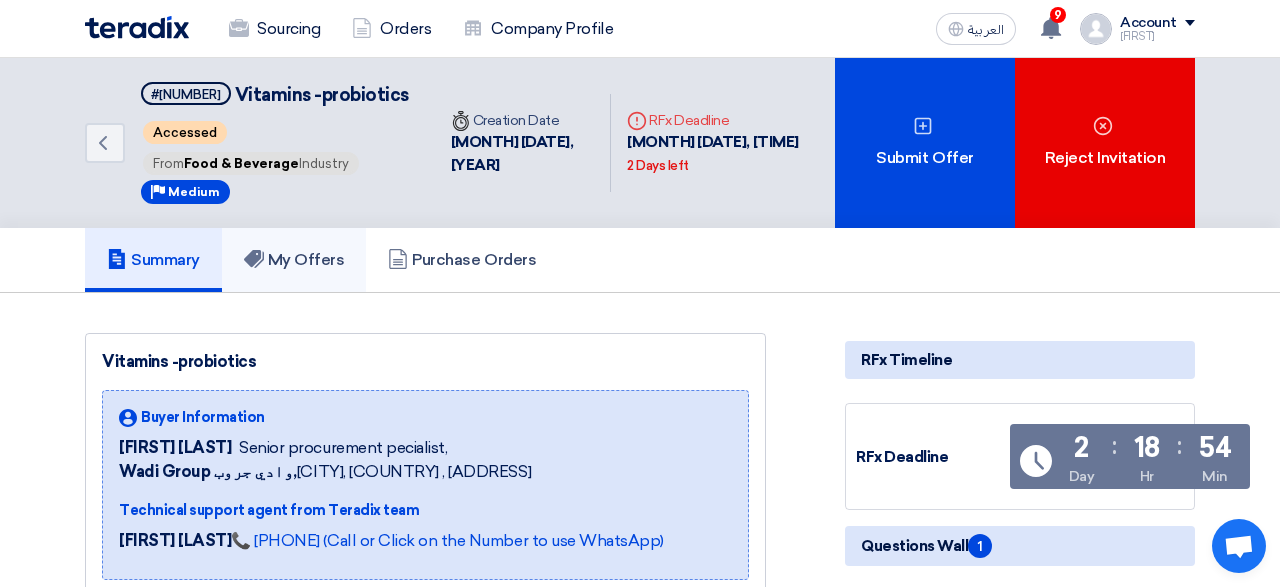 click on "My Offers" 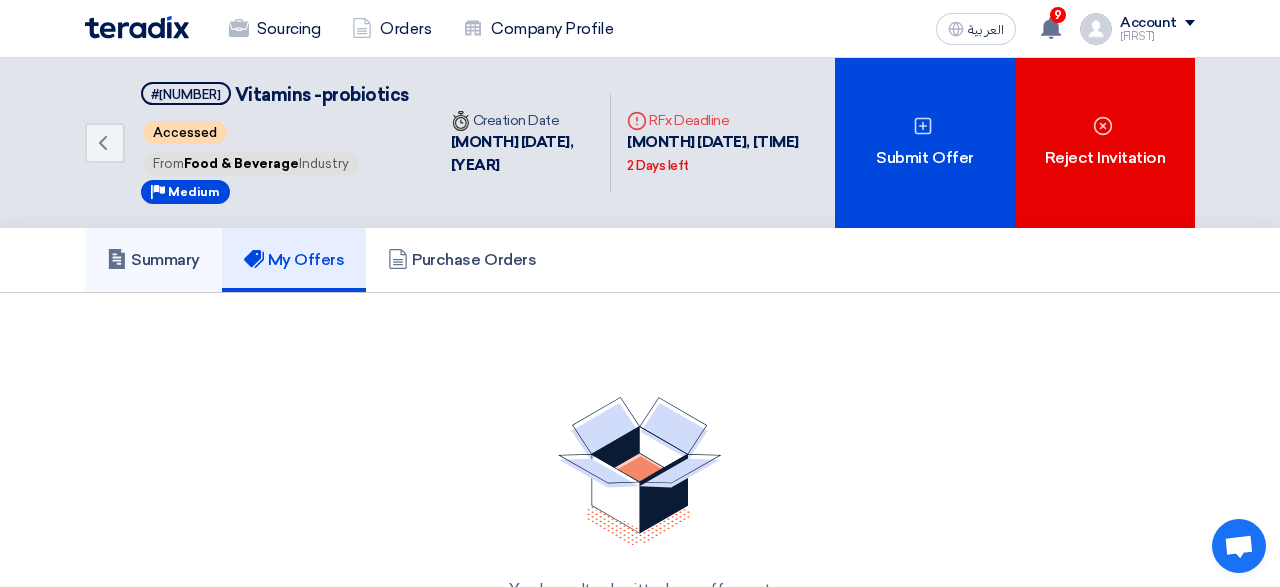 click on "Summary" 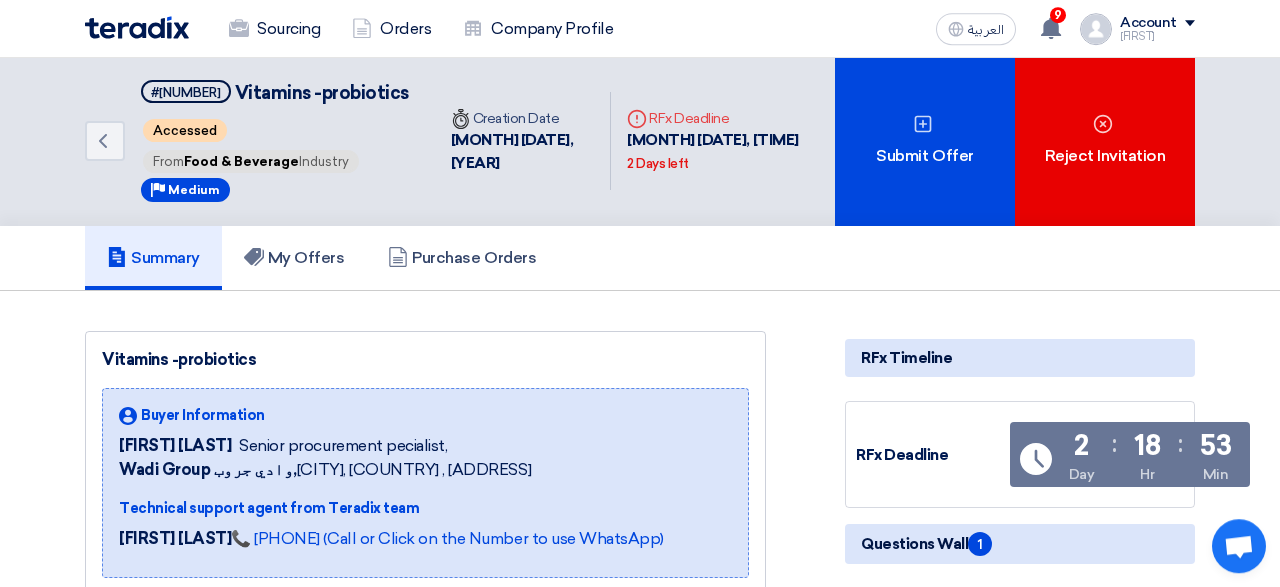 scroll, scrollTop: 0, scrollLeft: 0, axis: both 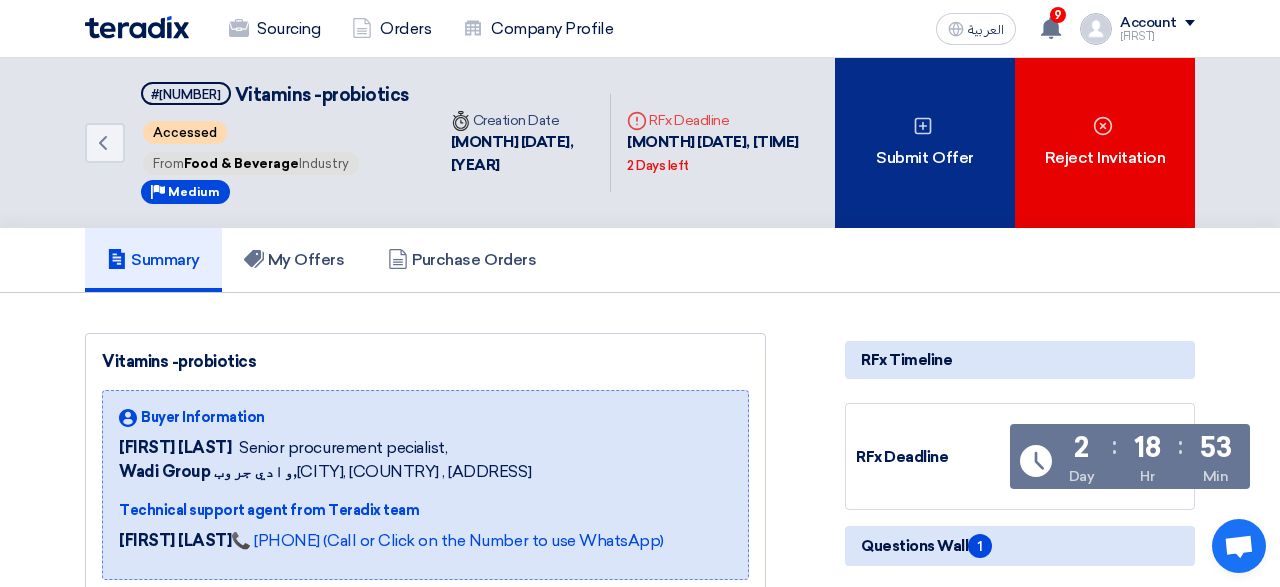 click on "Submit Offer" 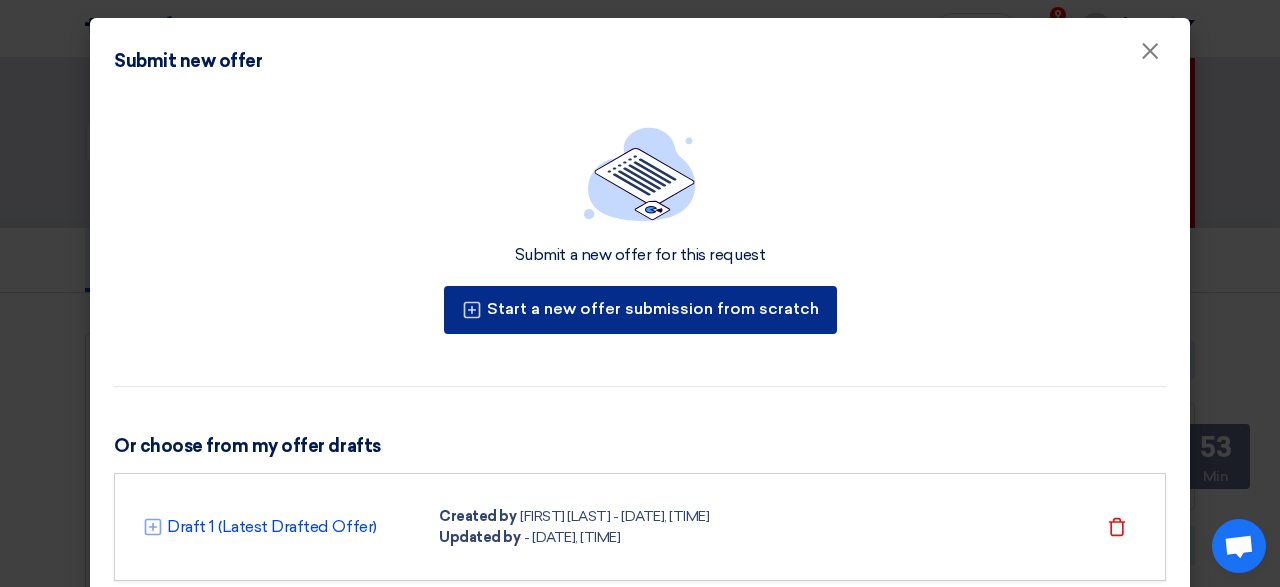 click on "Start a new offer submission from scratch" 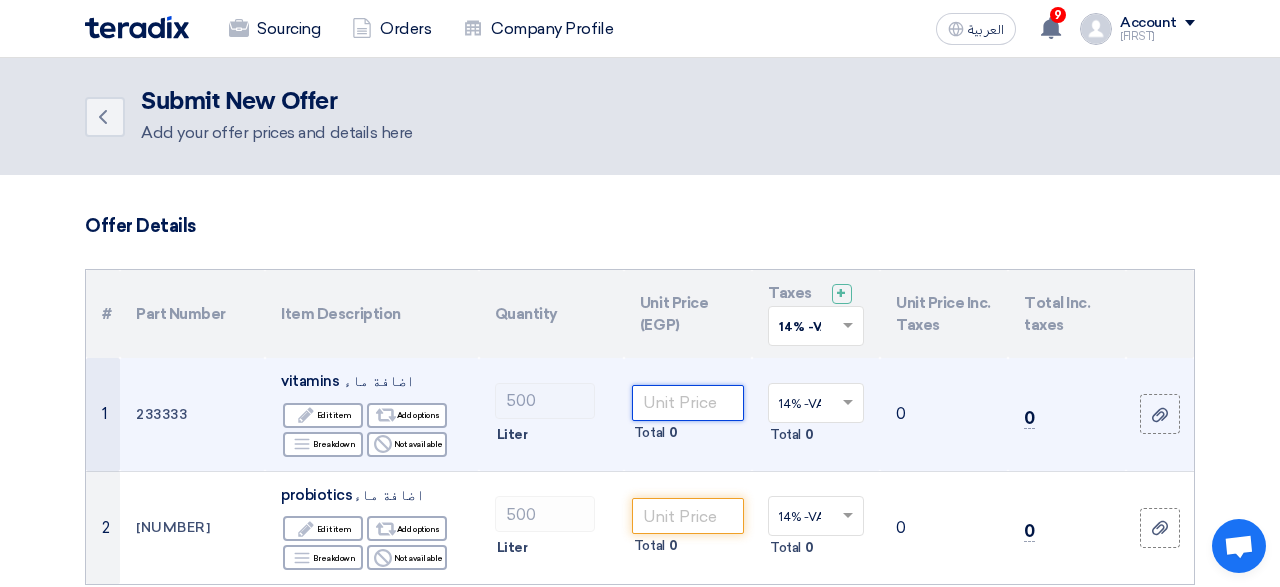 click 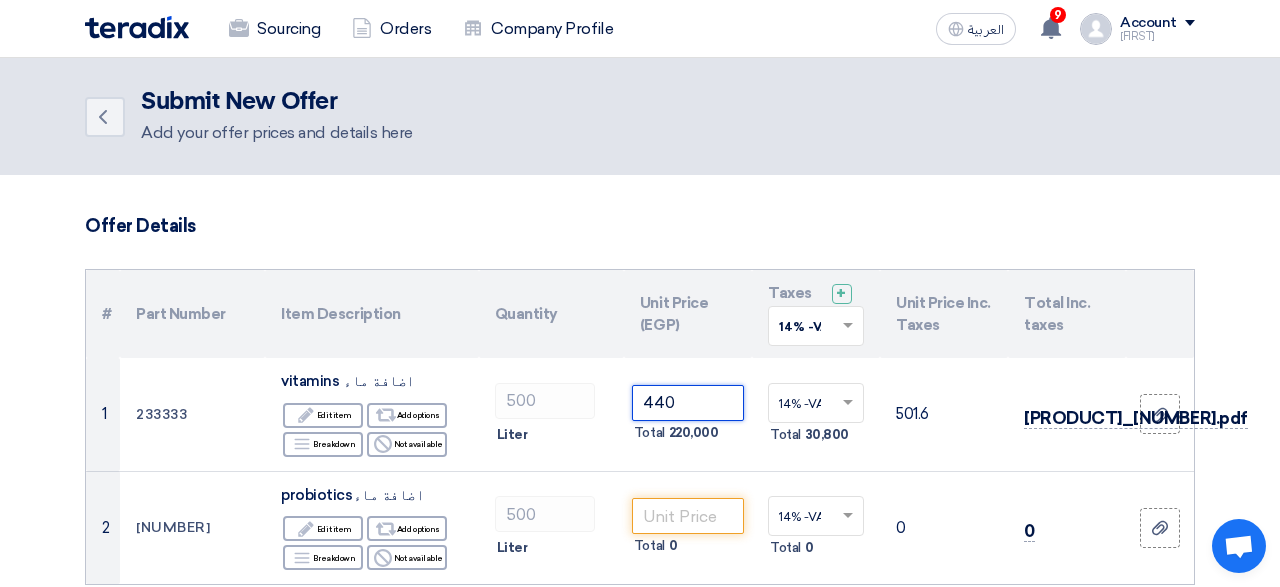 type on "440" 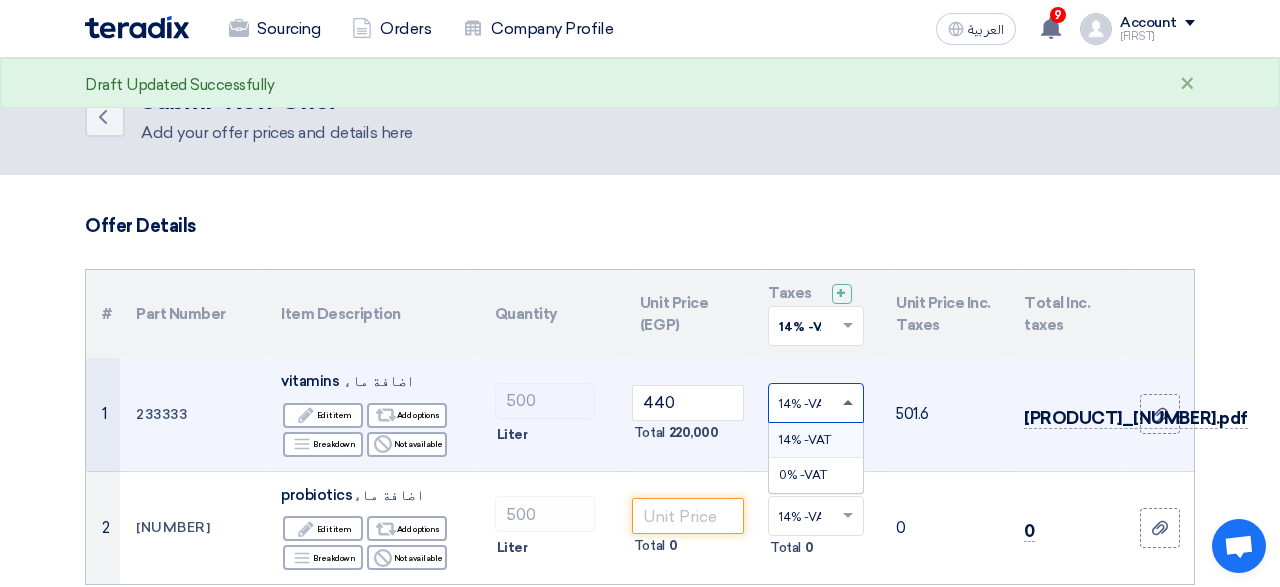 click 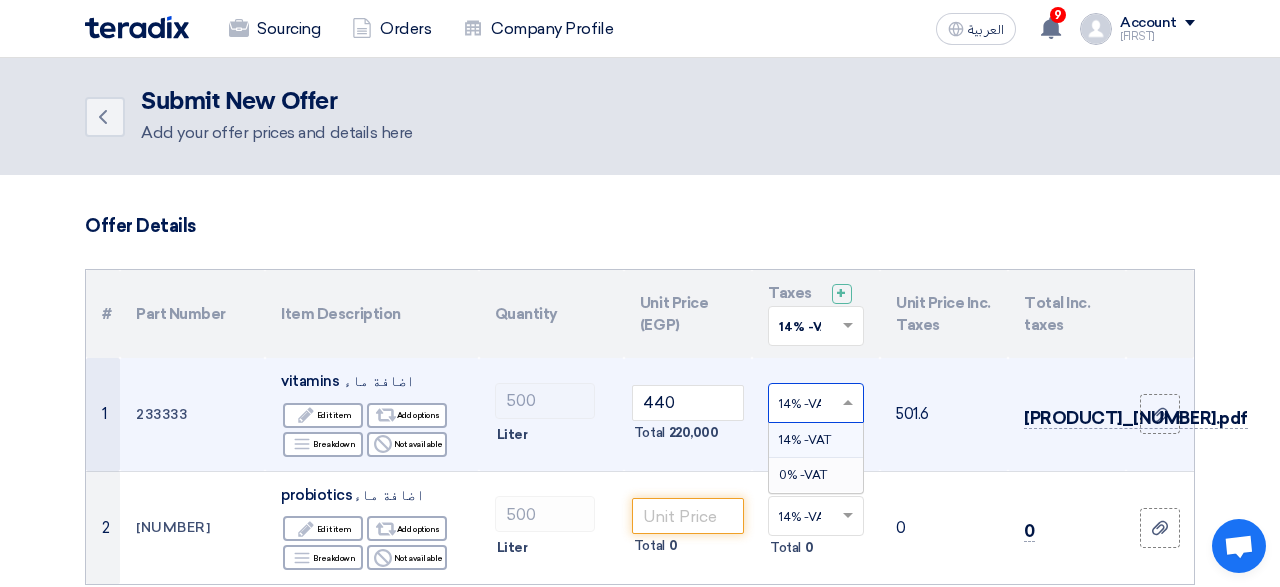 click on "0% -VAT" at bounding box center (803, 475) 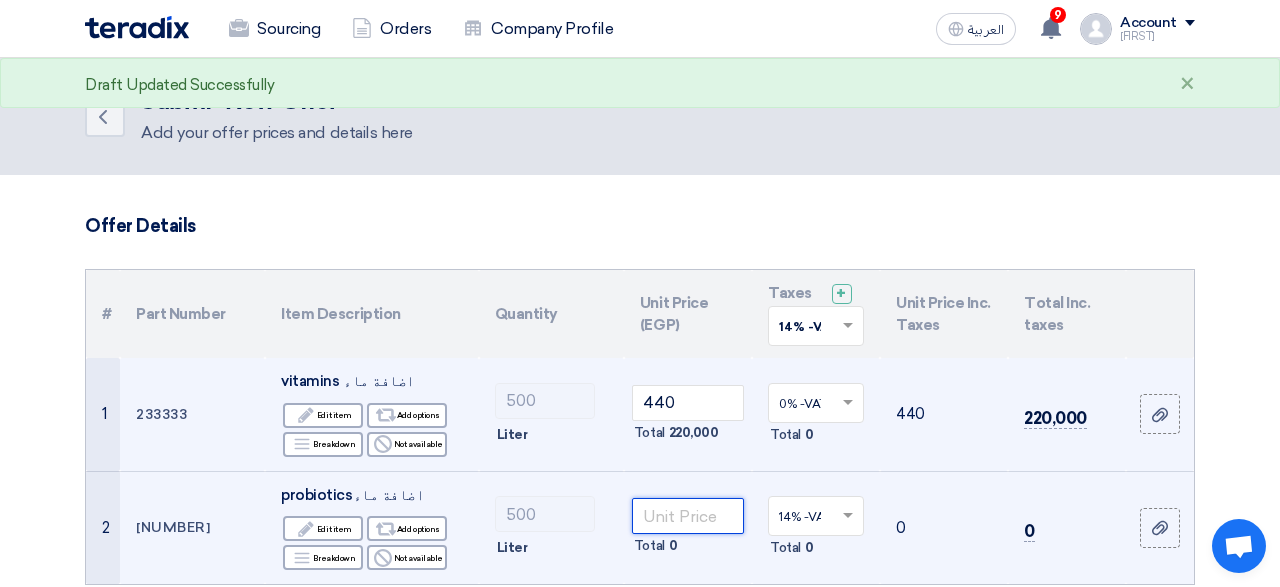 click 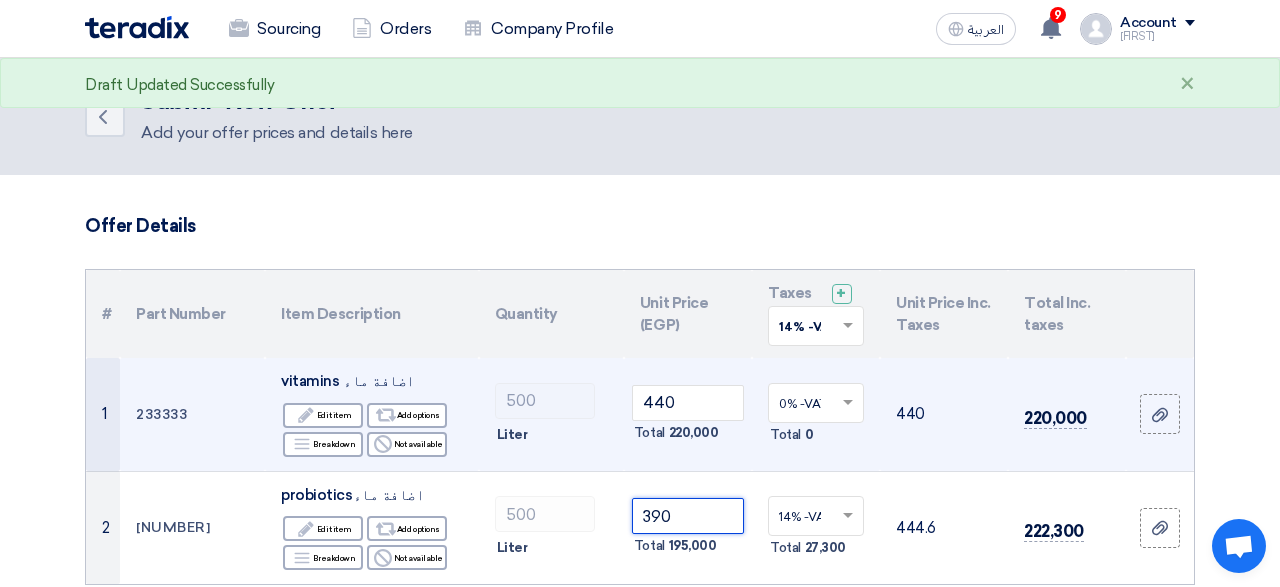 type on "390" 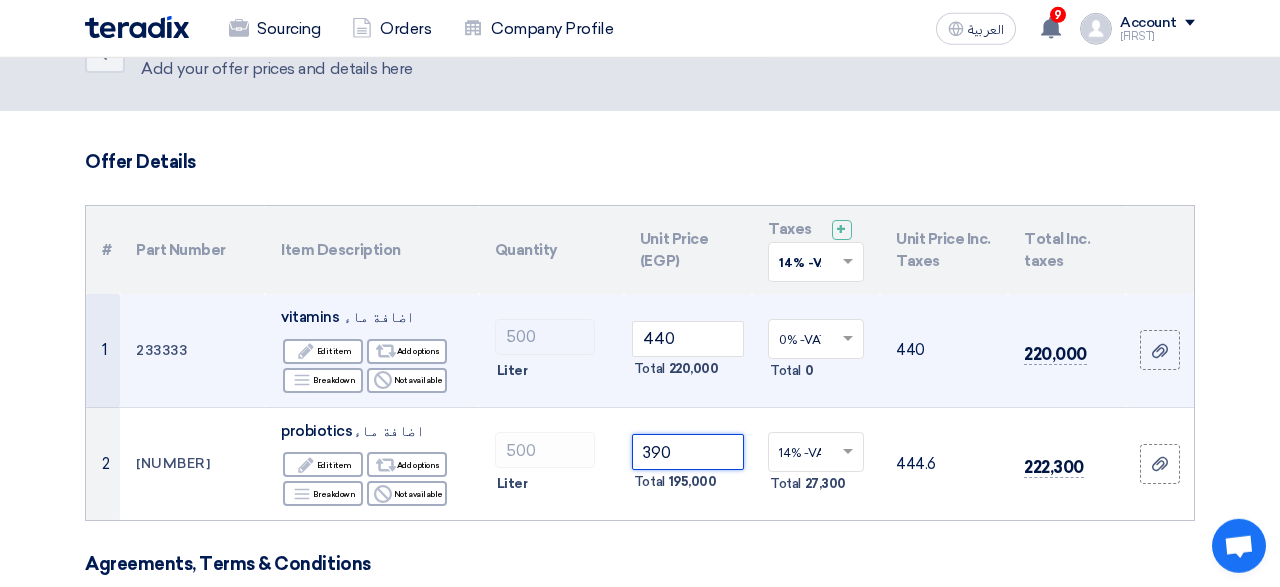 scroll, scrollTop: 128, scrollLeft: 0, axis: vertical 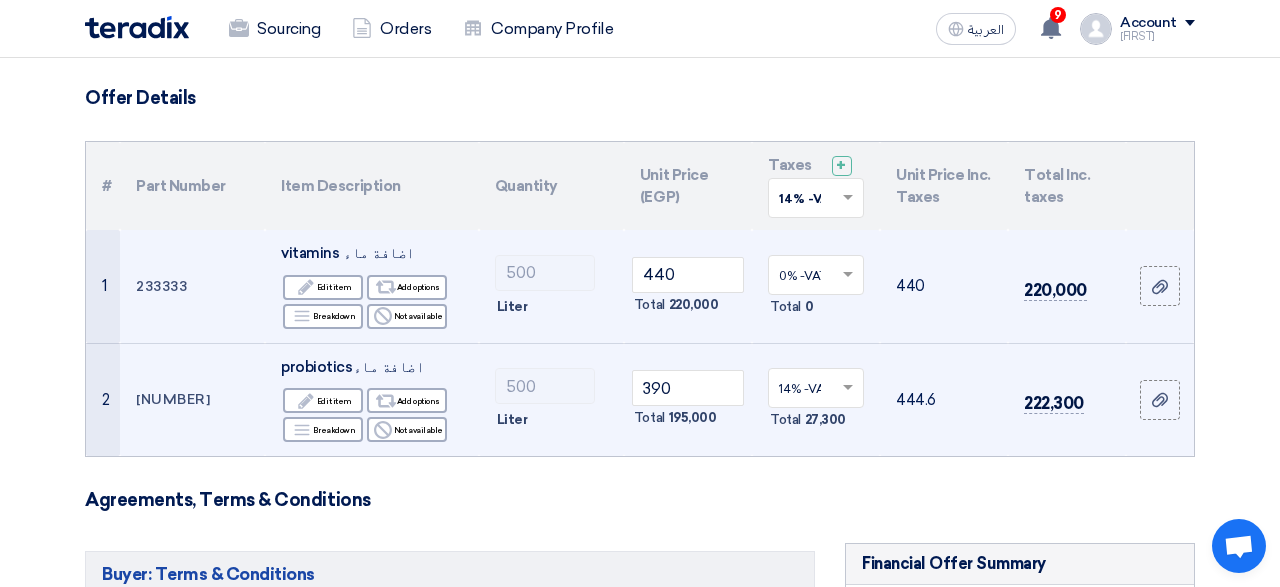 click 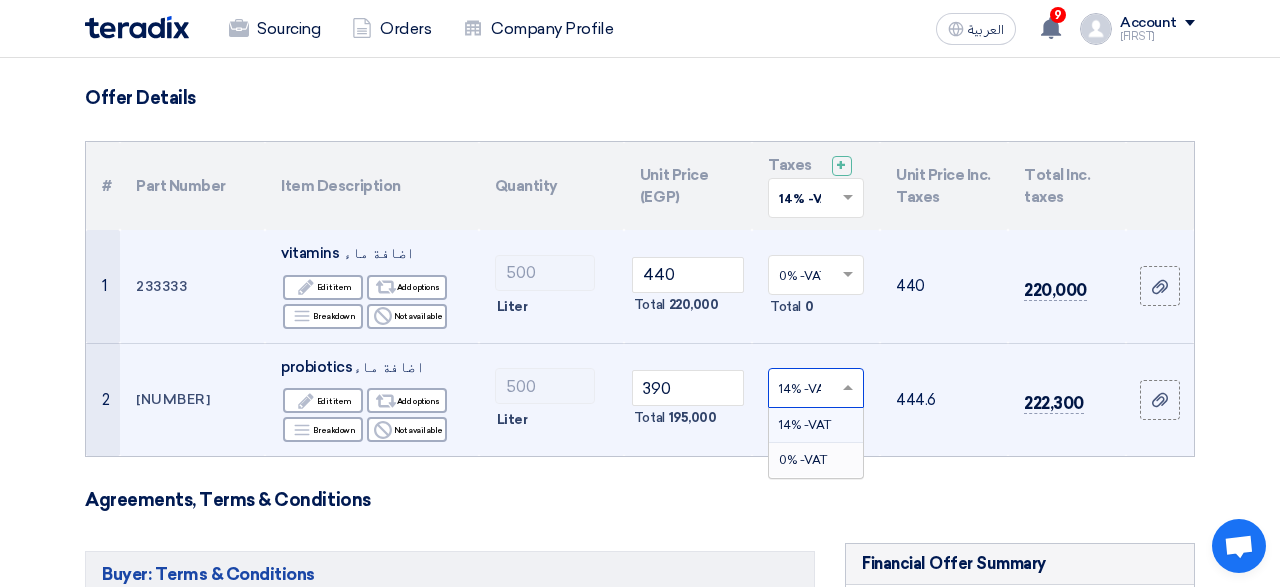 click on "0% -VAT" at bounding box center [803, 460] 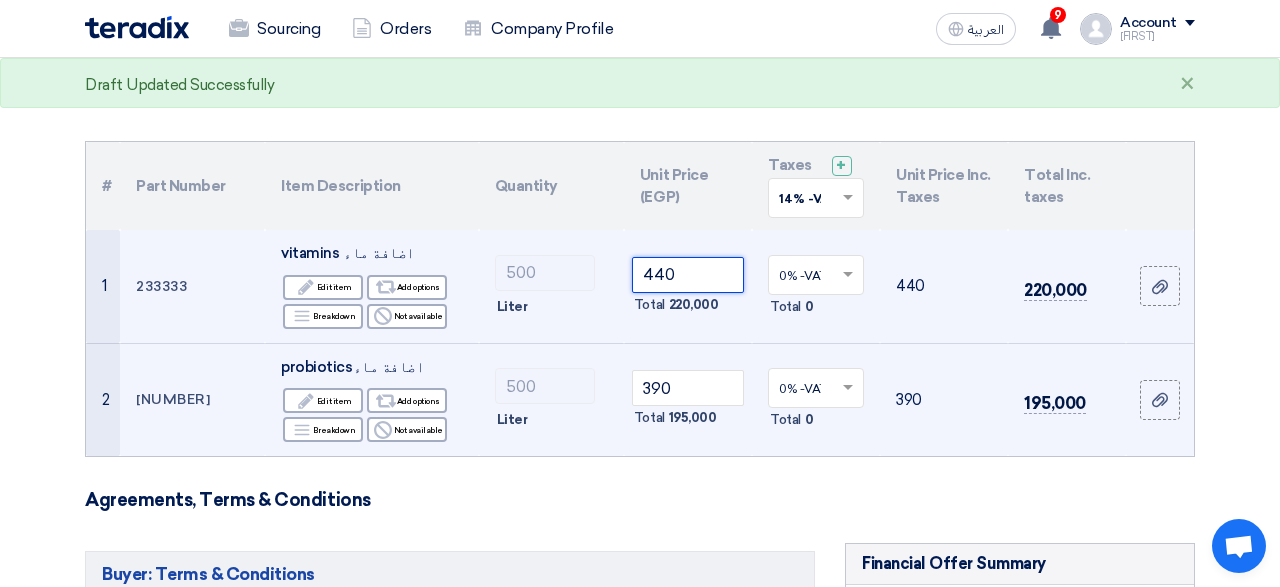 drag, startPoint x: 645, startPoint y: 275, endPoint x: 698, endPoint y: 275, distance: 53 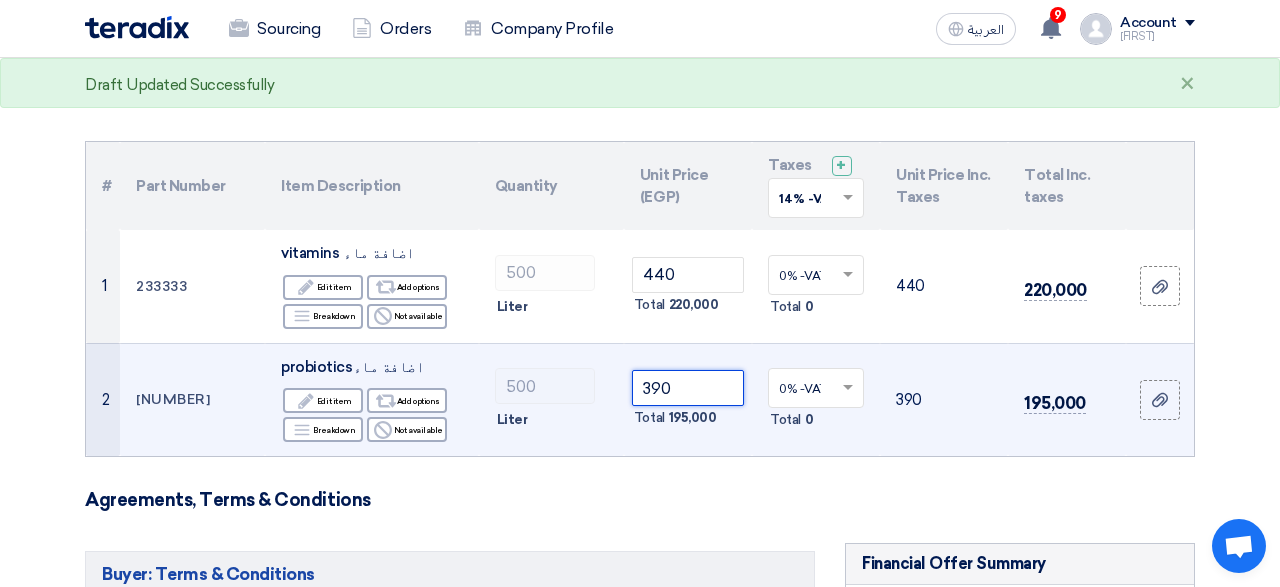 drag, startPoint x: 643, startPoint y: 394, endPoint x: 692, endPoint y: 386, distance: 49.648766 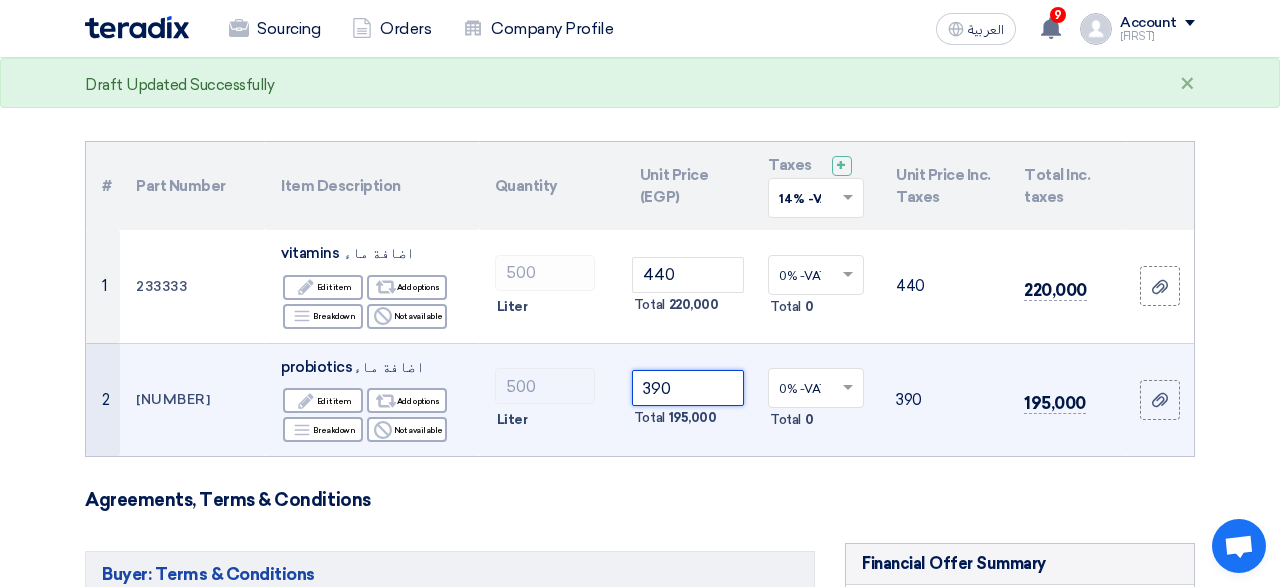 click on "390" 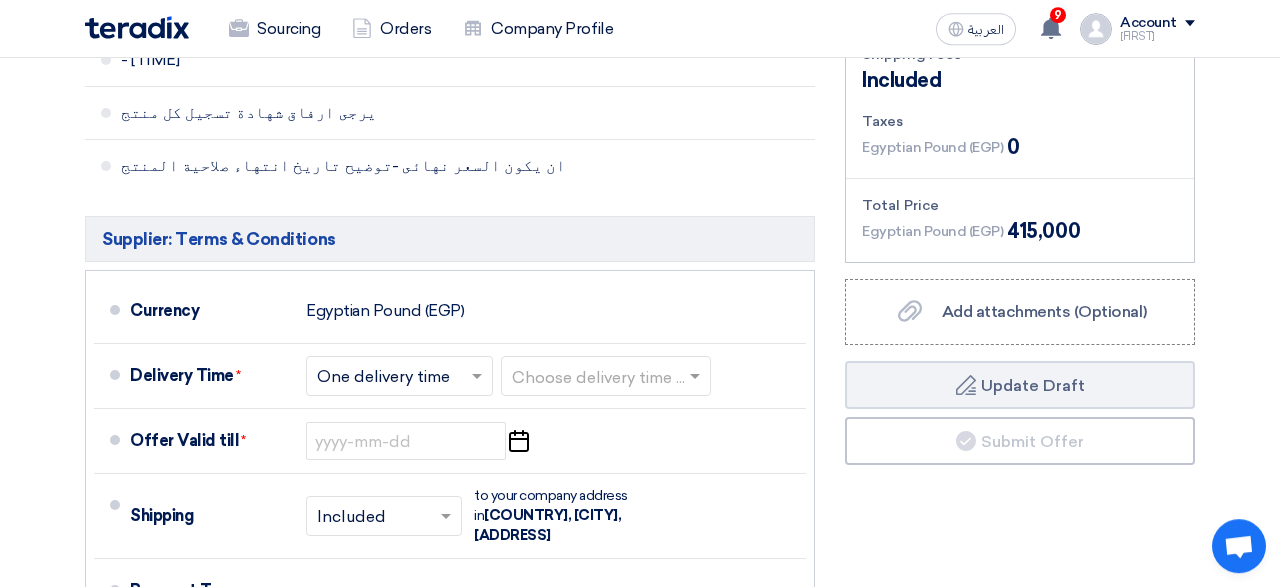 scroll, scrollTop: 768, scrollLeft: 0, axis: vertical 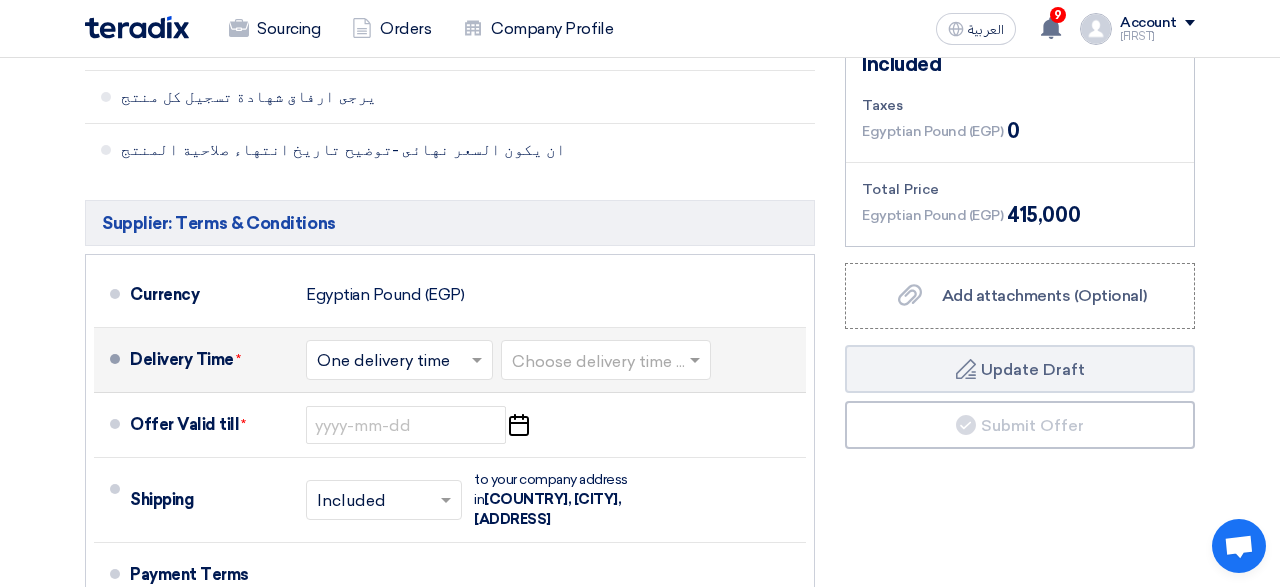 click 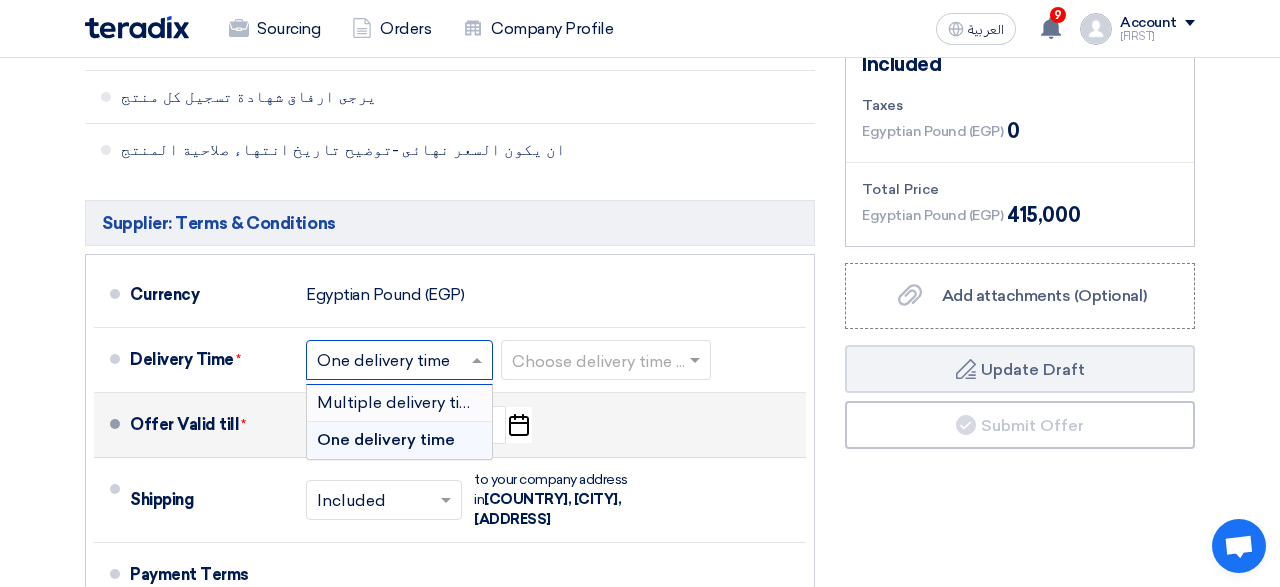 drag, startPoint x: 434, startPoint y: 403, endPoint x: 616, endPoint y: 401, distance: 182.01099 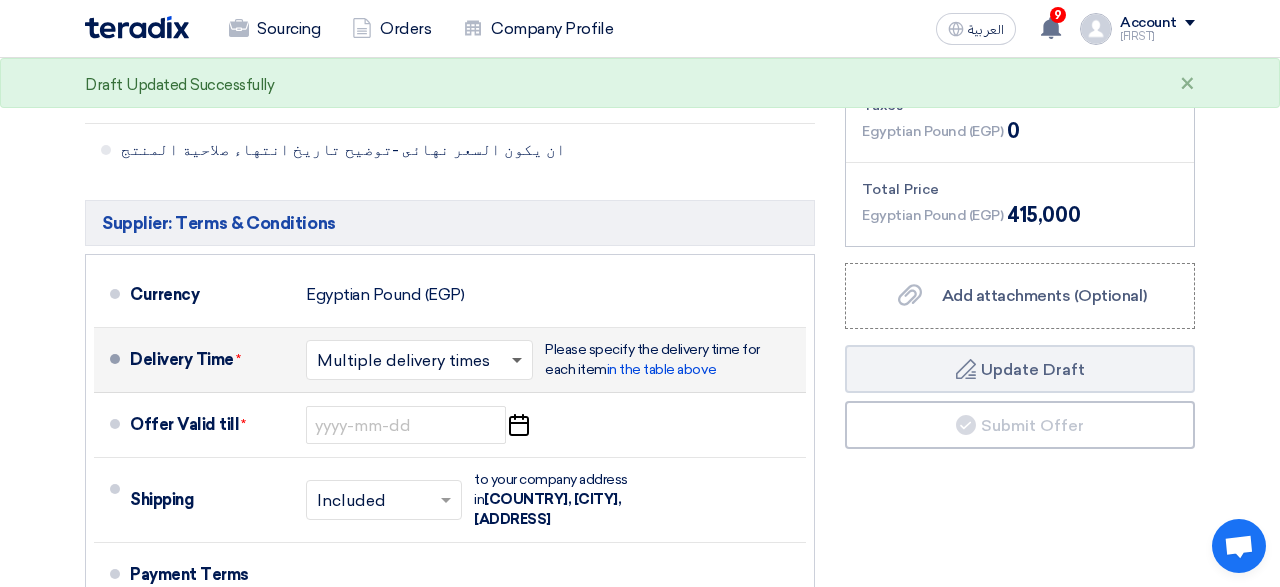 click 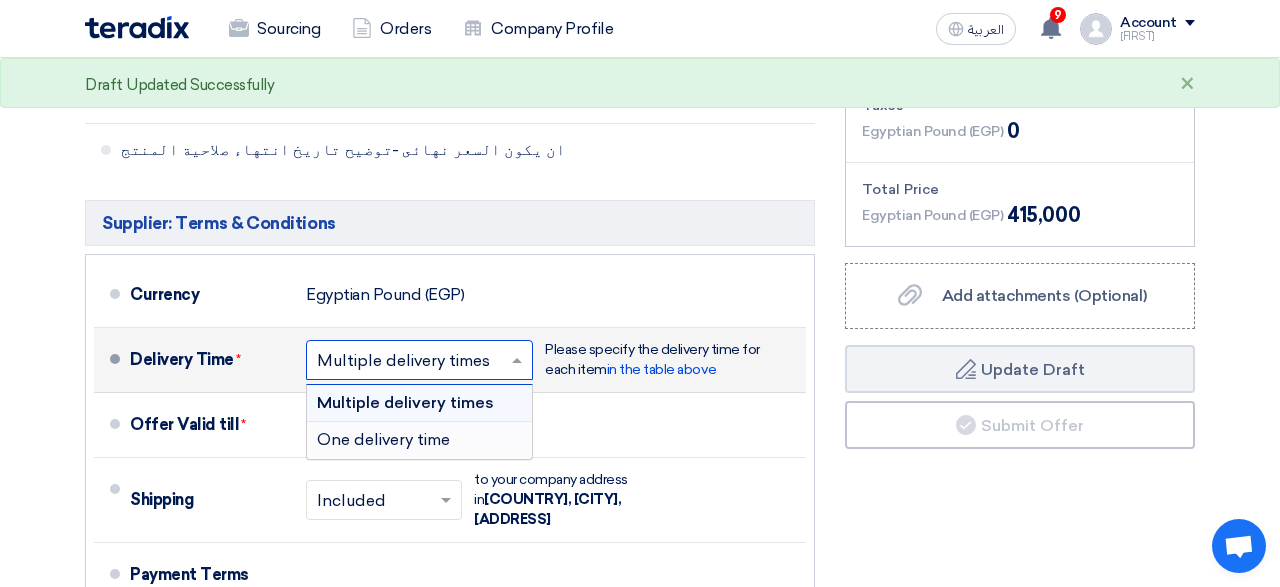click on "One delivery time" at bounding box center (383, 439) 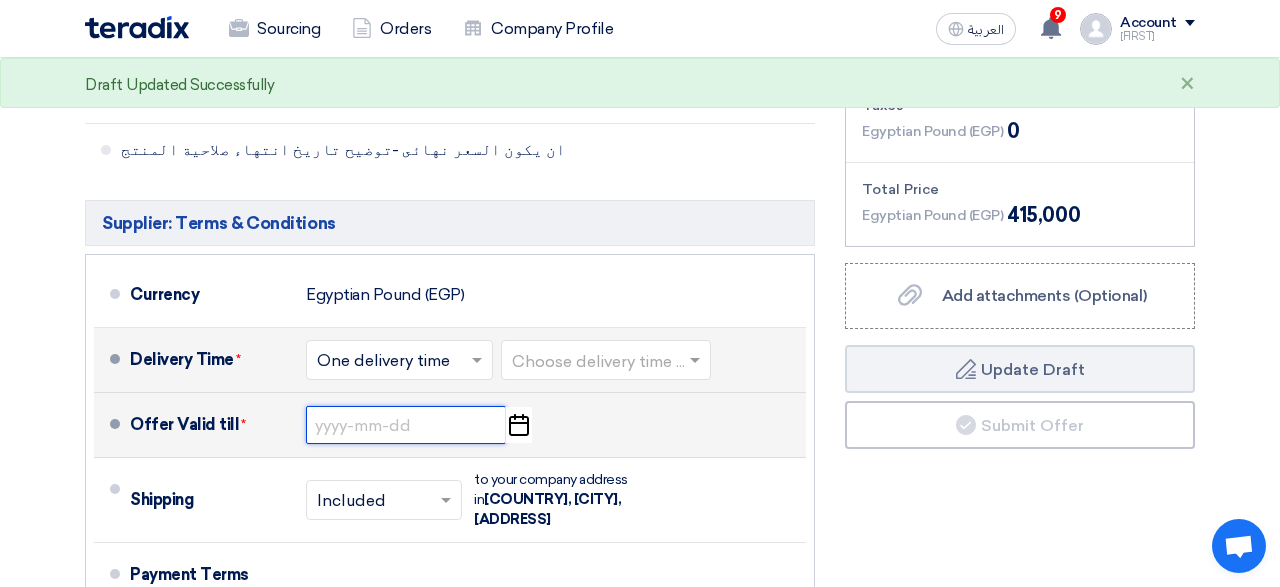 click 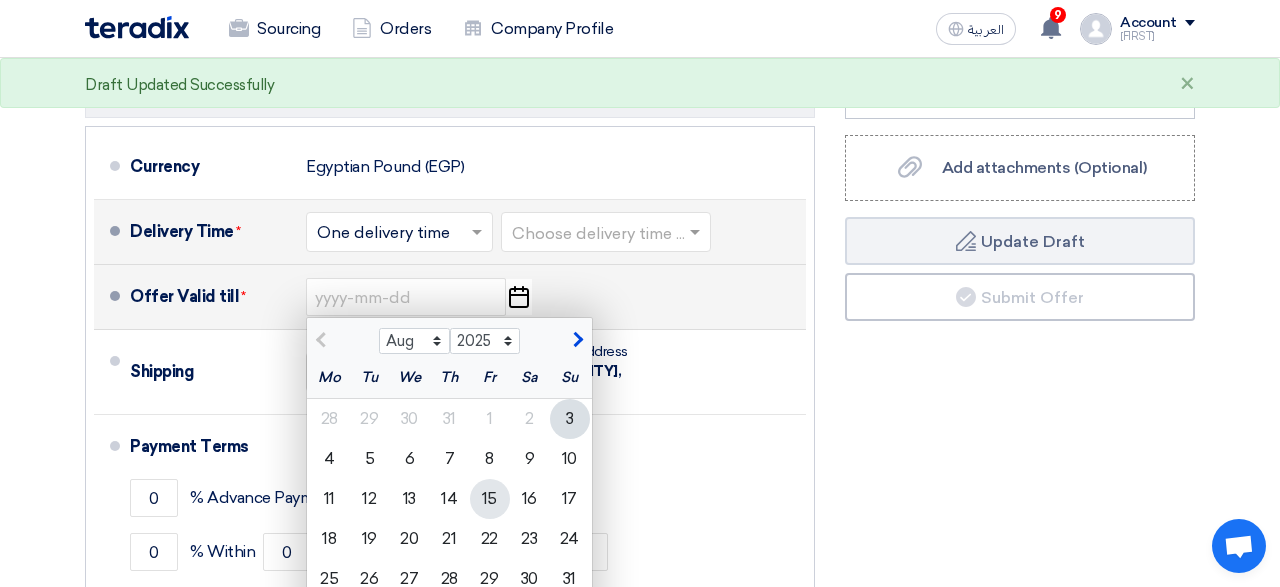 scroll, scrollTop: 1024, scrollLeft: 0, axis: vertical 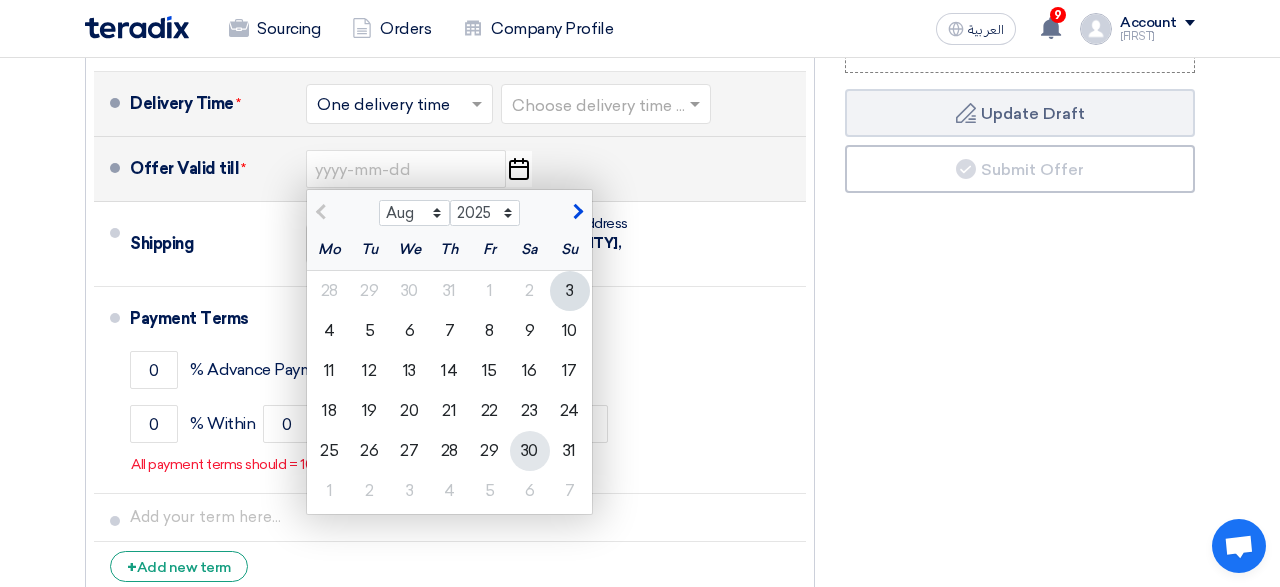 click on "30" 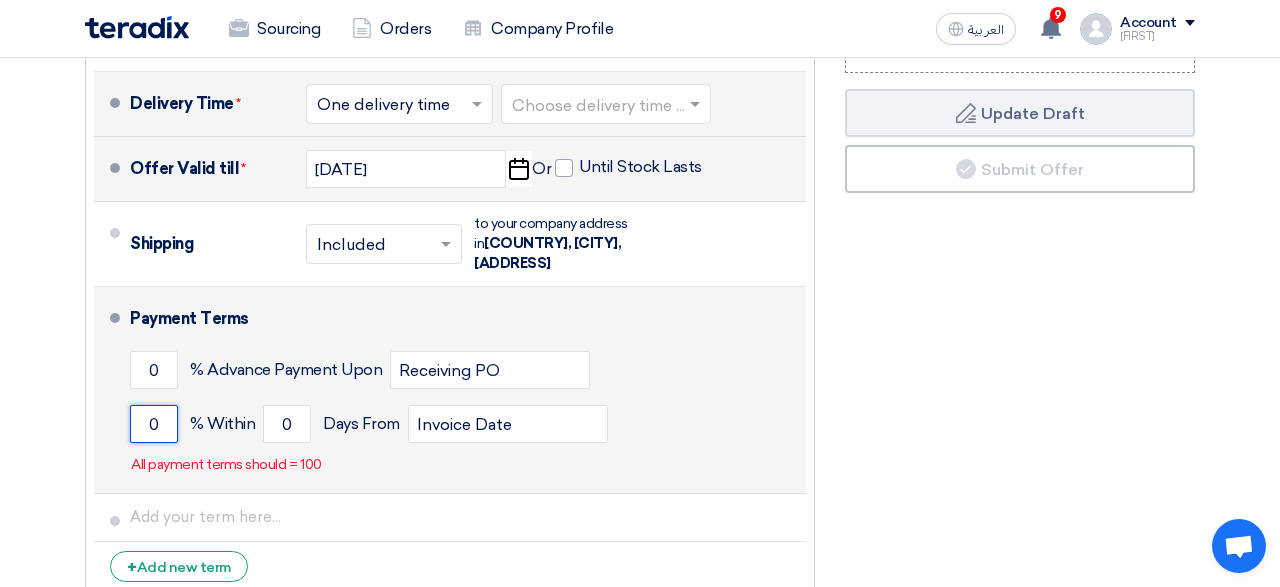click on "0" 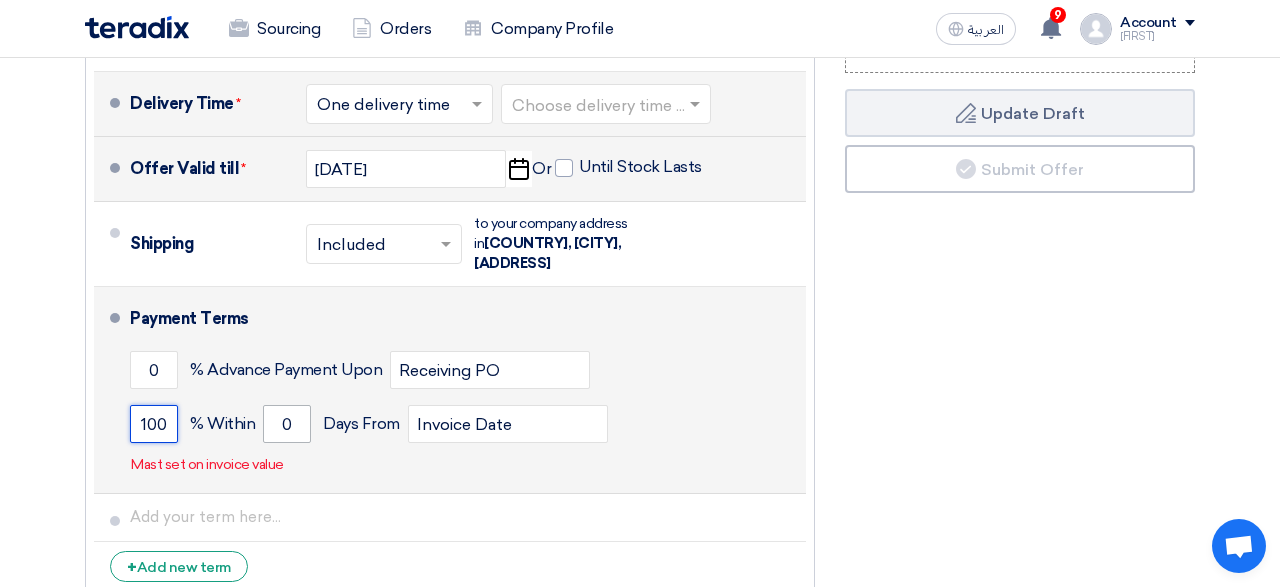 type on "100" 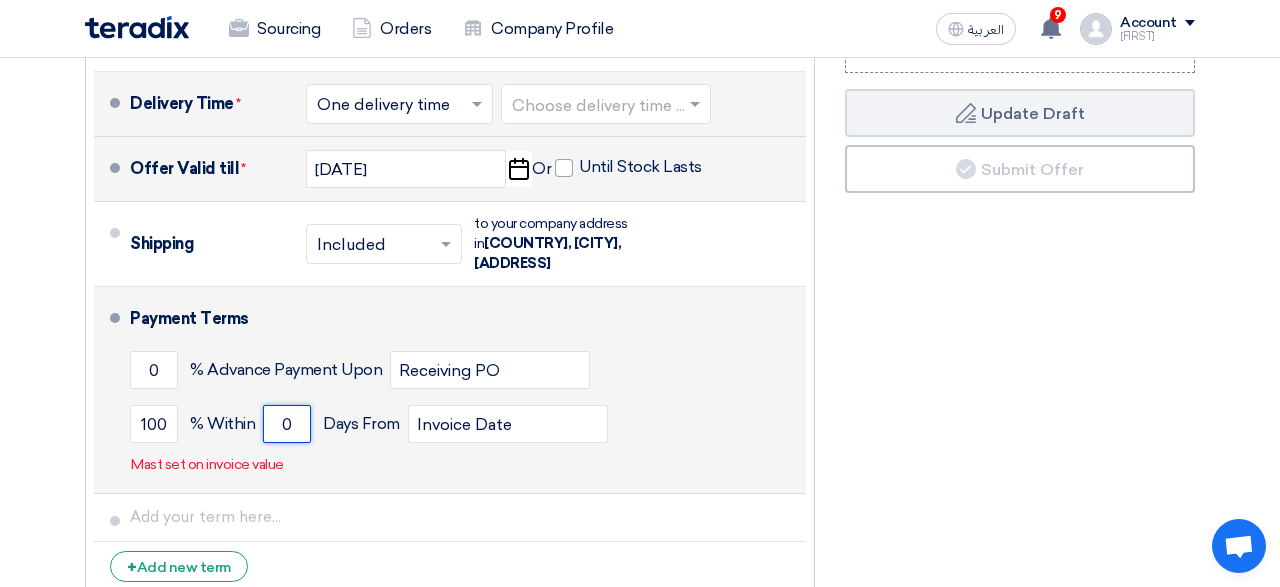 click on "0" 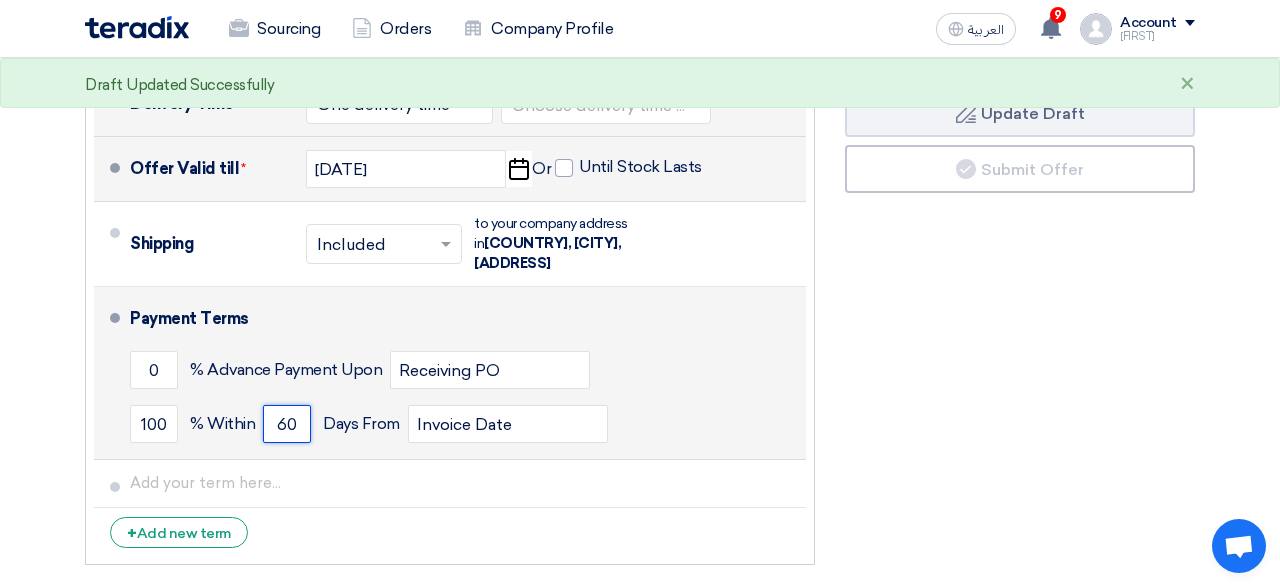 type on "60" 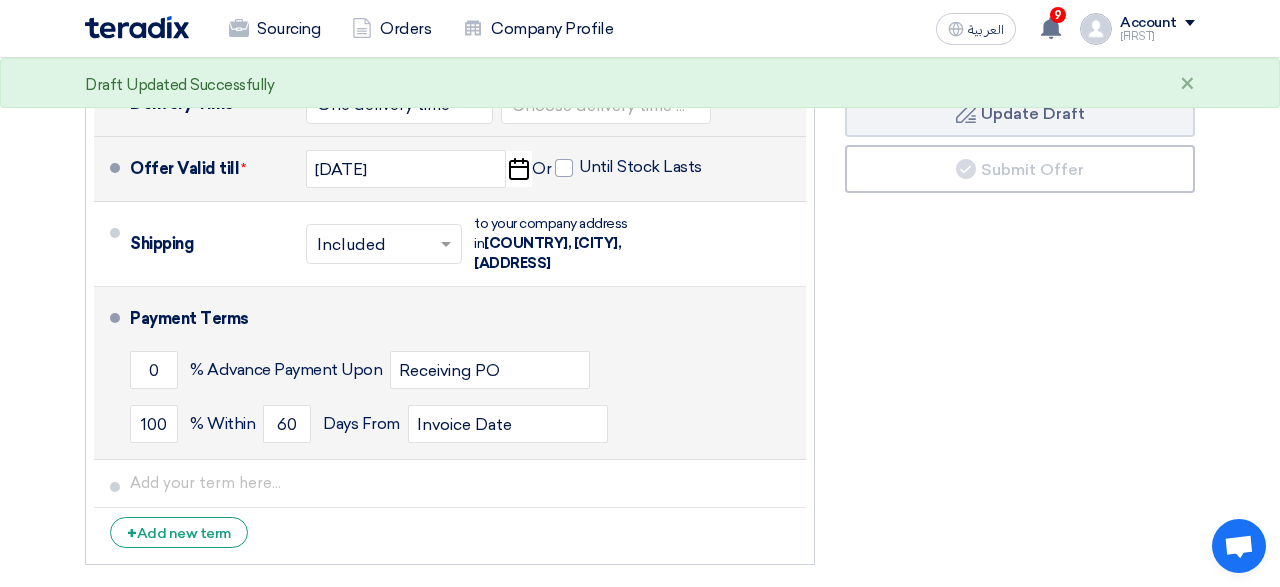 click on "% Within
[NUMBER]
Days From
Invoice Date" 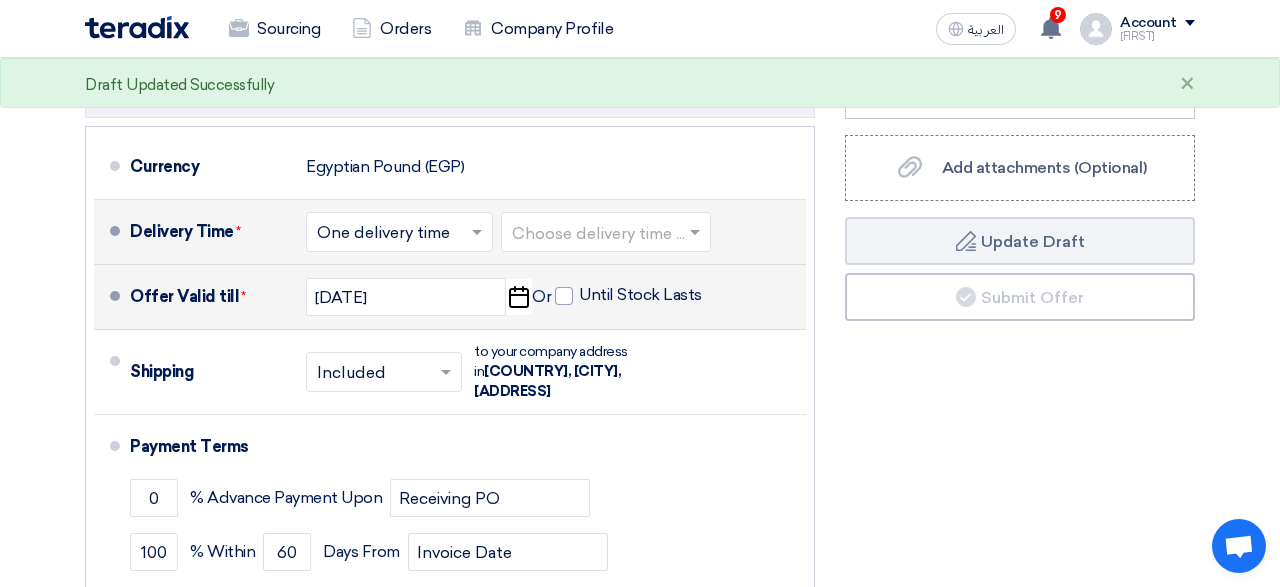 scroll, scrollTop: 768, scrollLeft: 0, axis: vertical 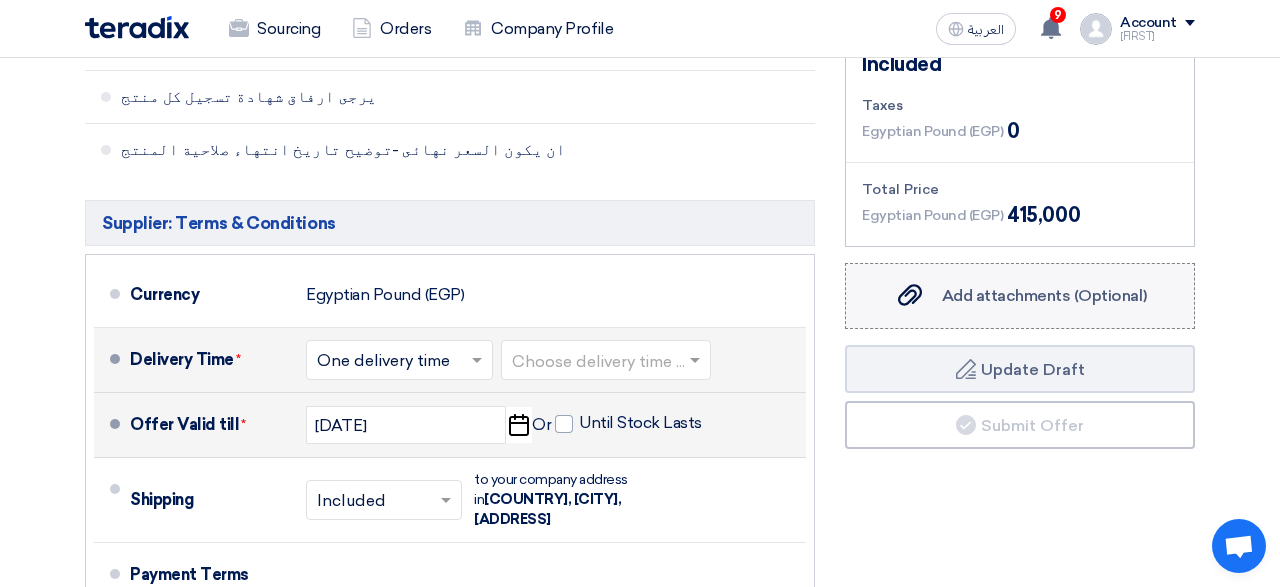 click on "Add attachments (Optional)" 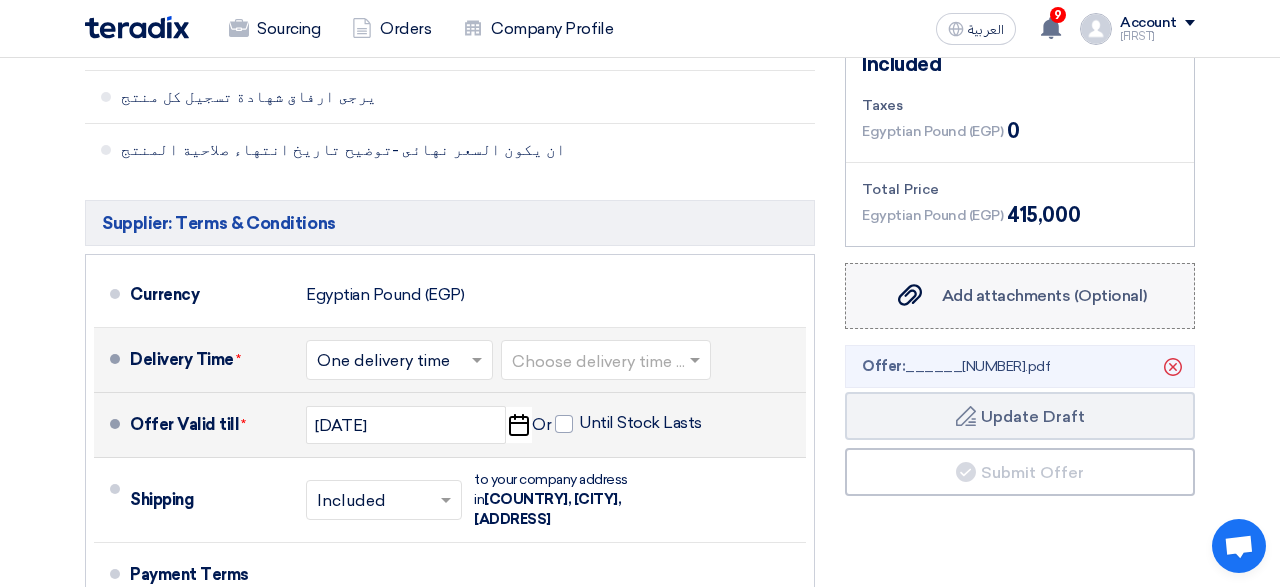 click on "Add attachments (Optional)" 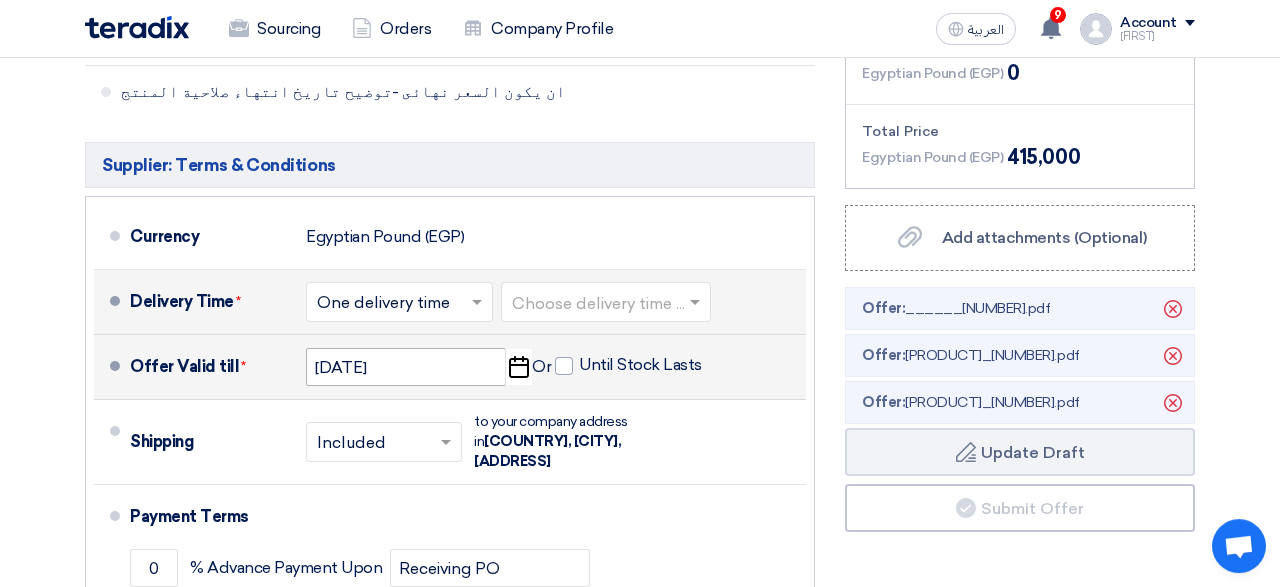 scroll, scrollTop: 768, scrollLeft: 0, axis: vertical 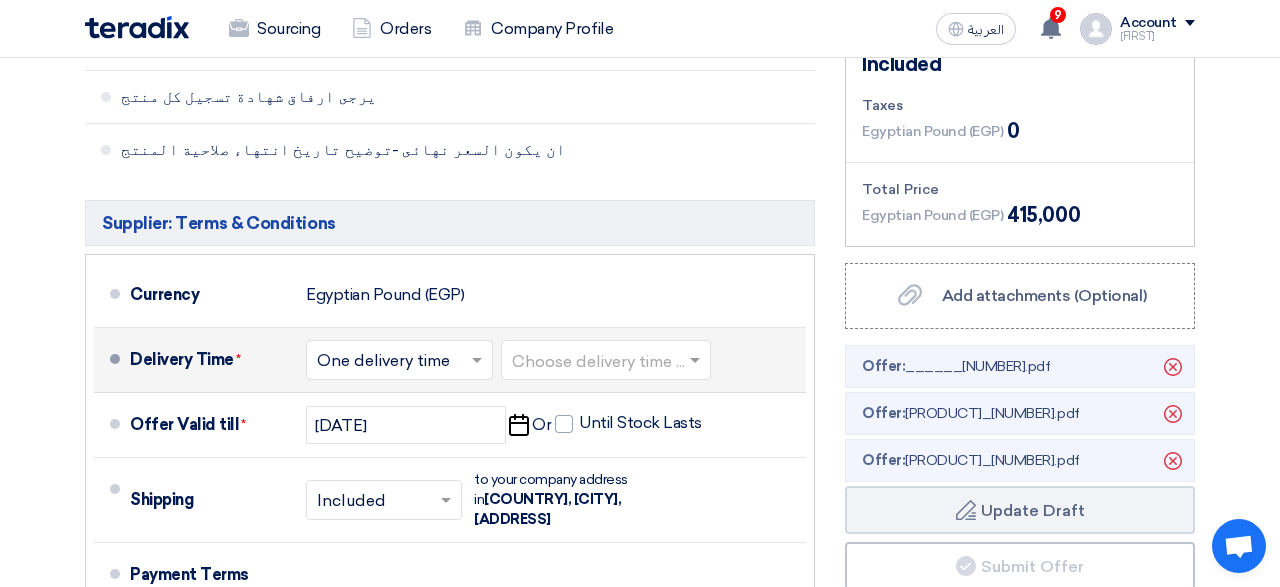 click on "Choose delivery time ..." 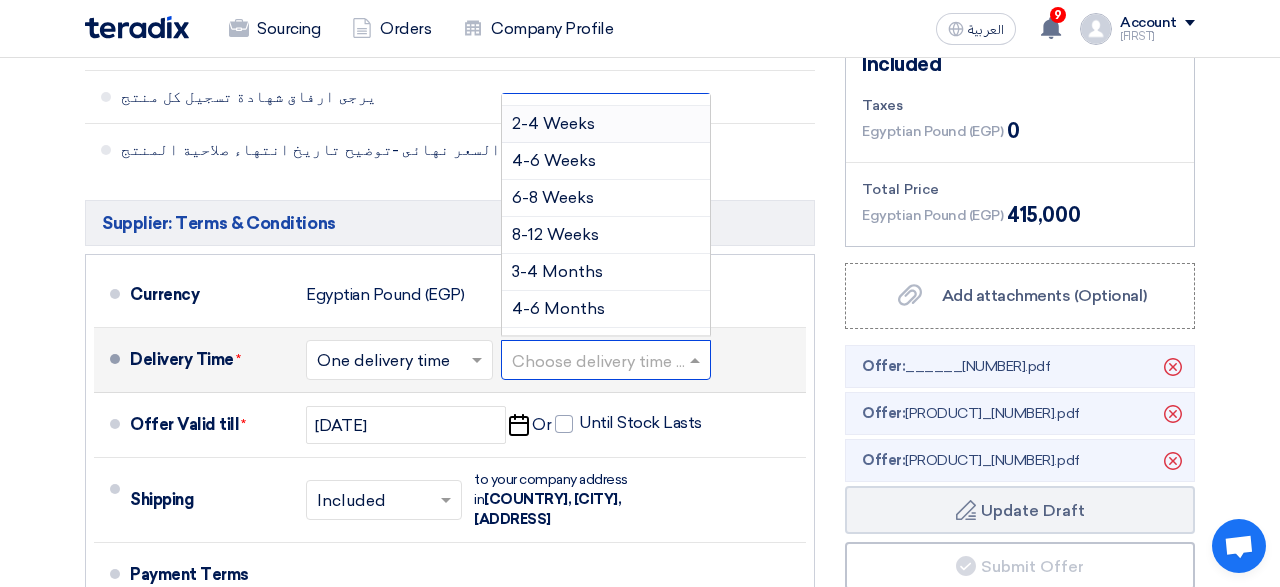 scroll, scrollTop: 162, scrollLeft: 0, axis: vertical 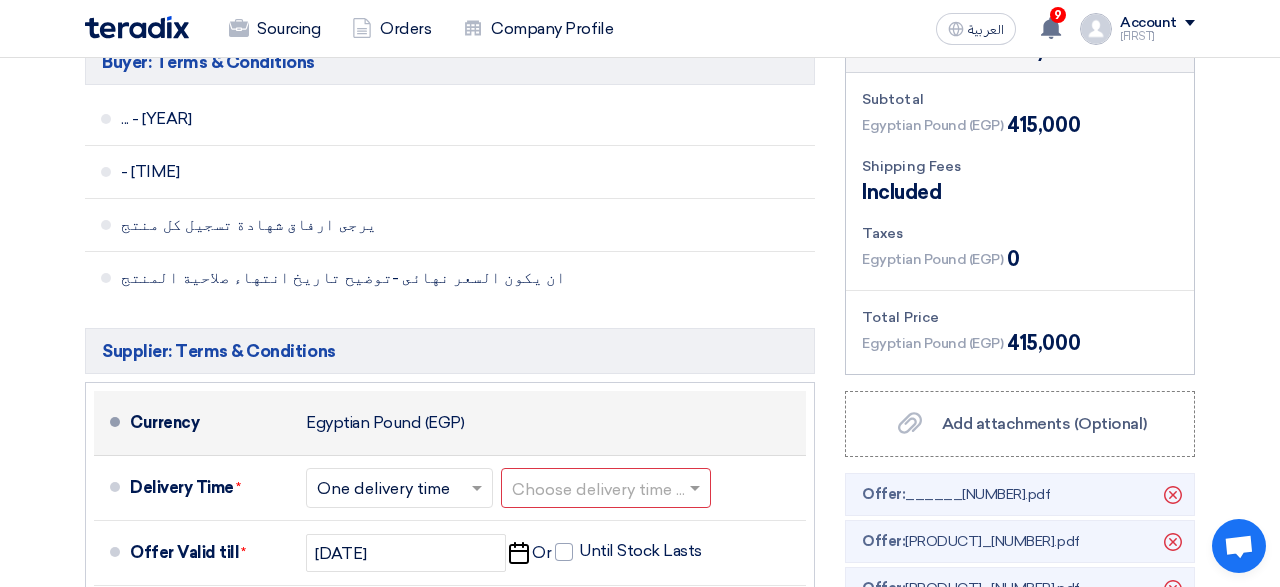 click on "Currency
Egyptian Pound (EGP)" 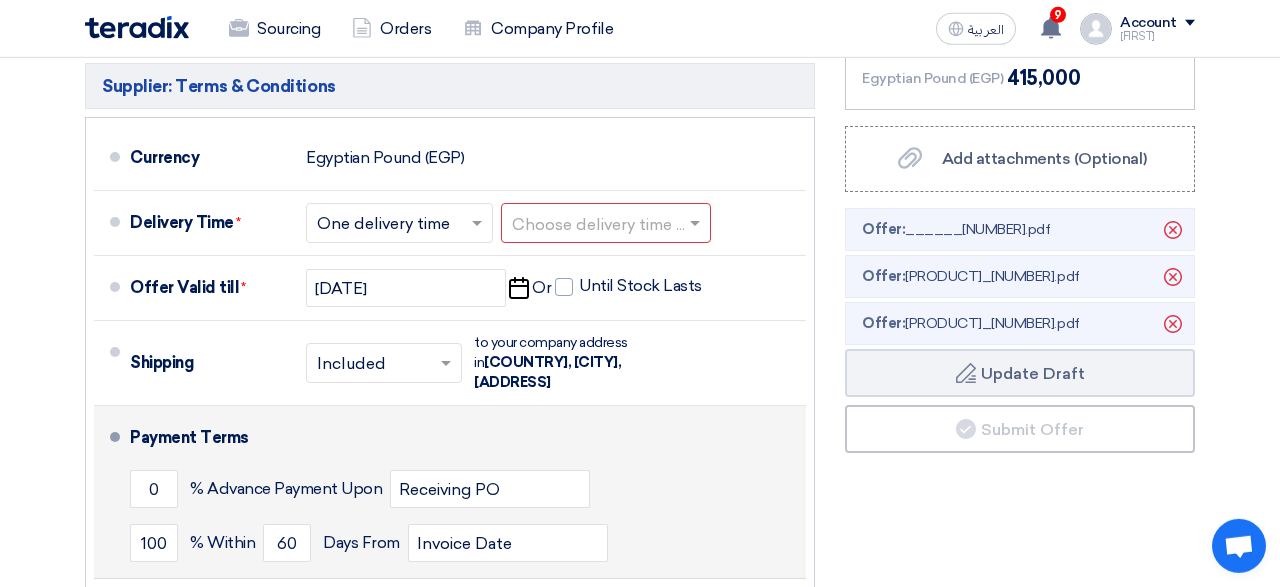 scroll, scrollTop: 896, scrollLeft: 0, axis: vertical 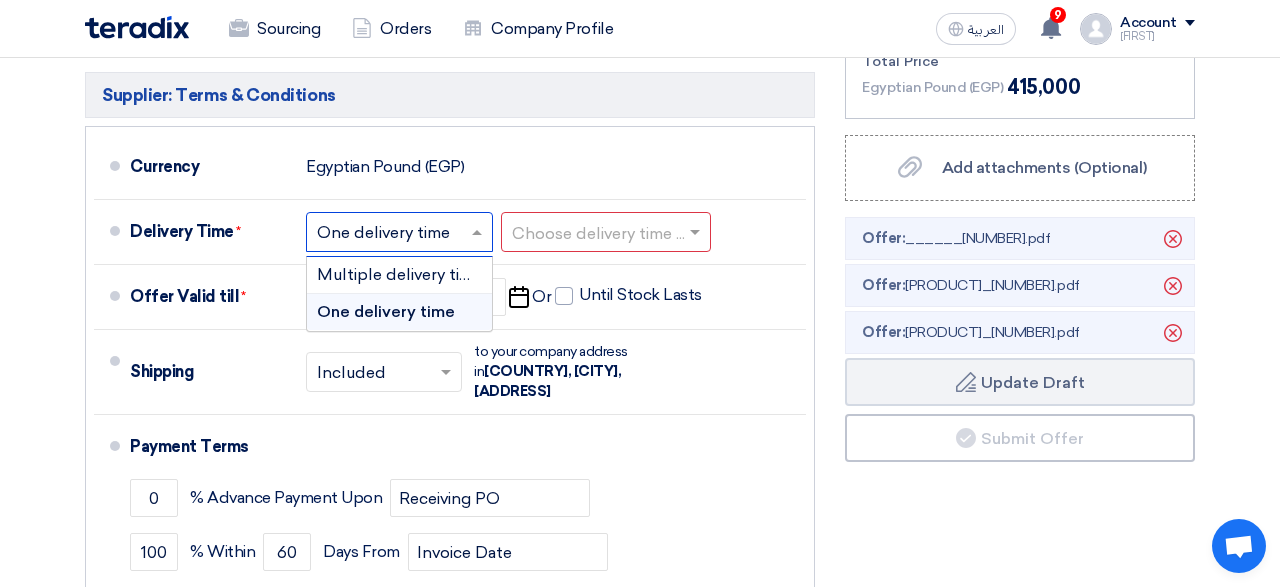 click 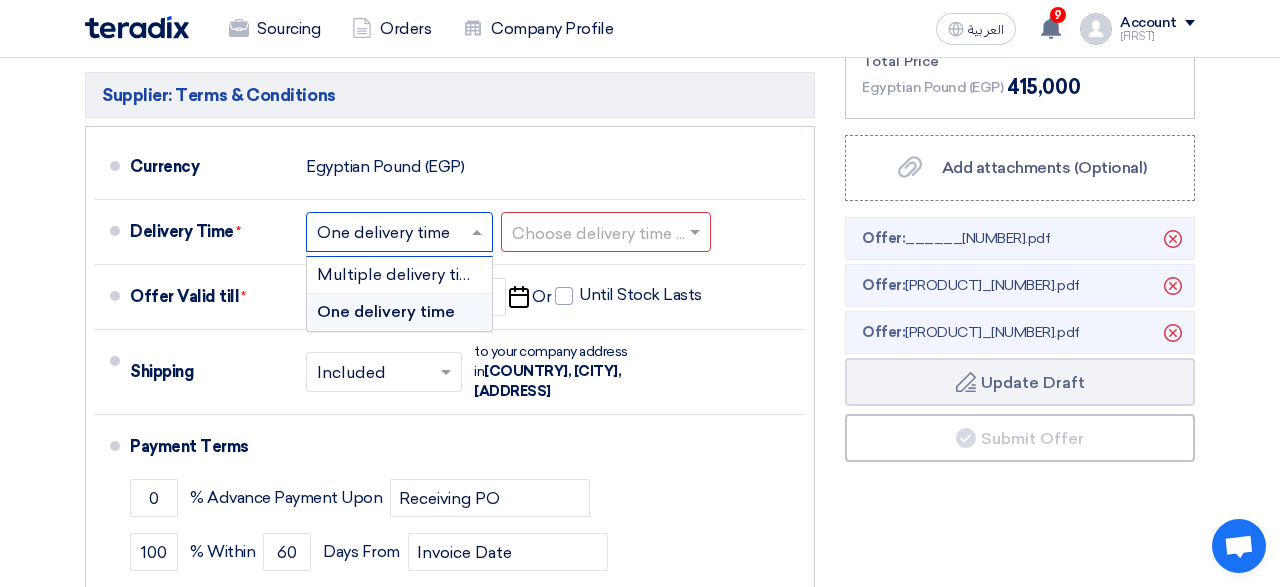 click on "One delivery time" at bounding box center [386, 311] 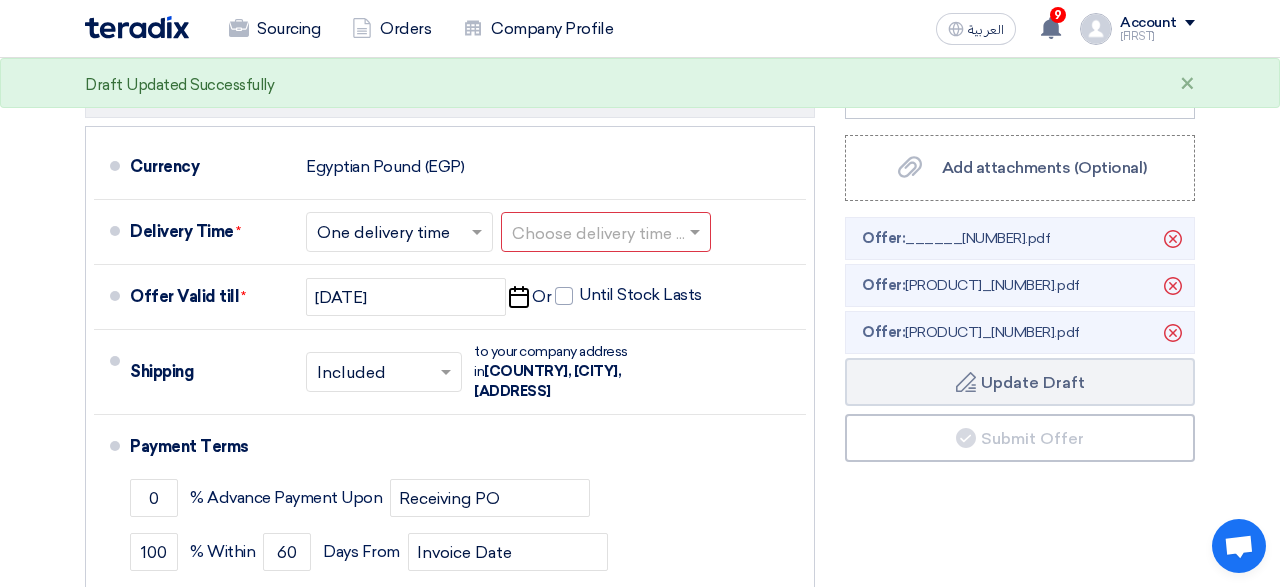 click 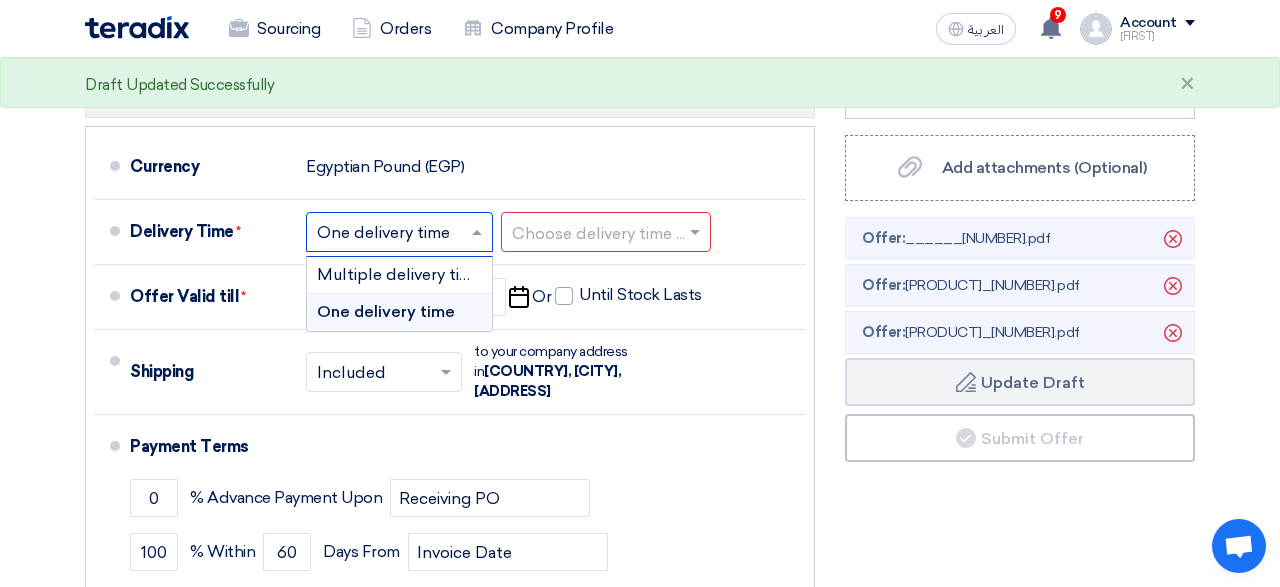 drag, startPoint x: 539, startPoint y: 229, endPoint x: 632, endPoint y: 229, distance: 93 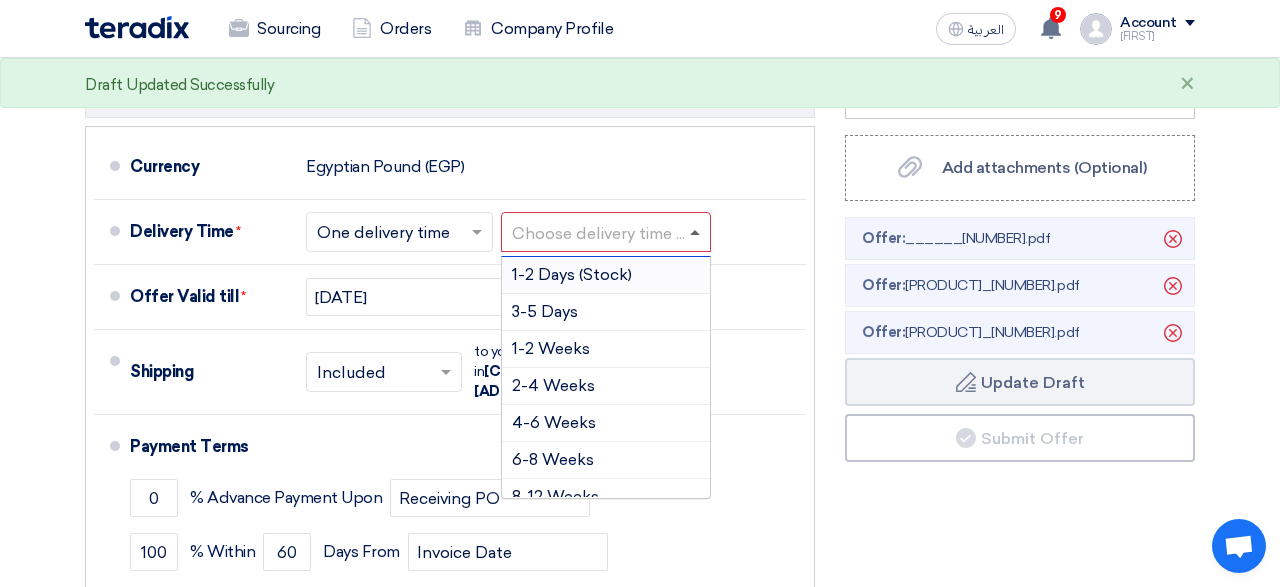 click 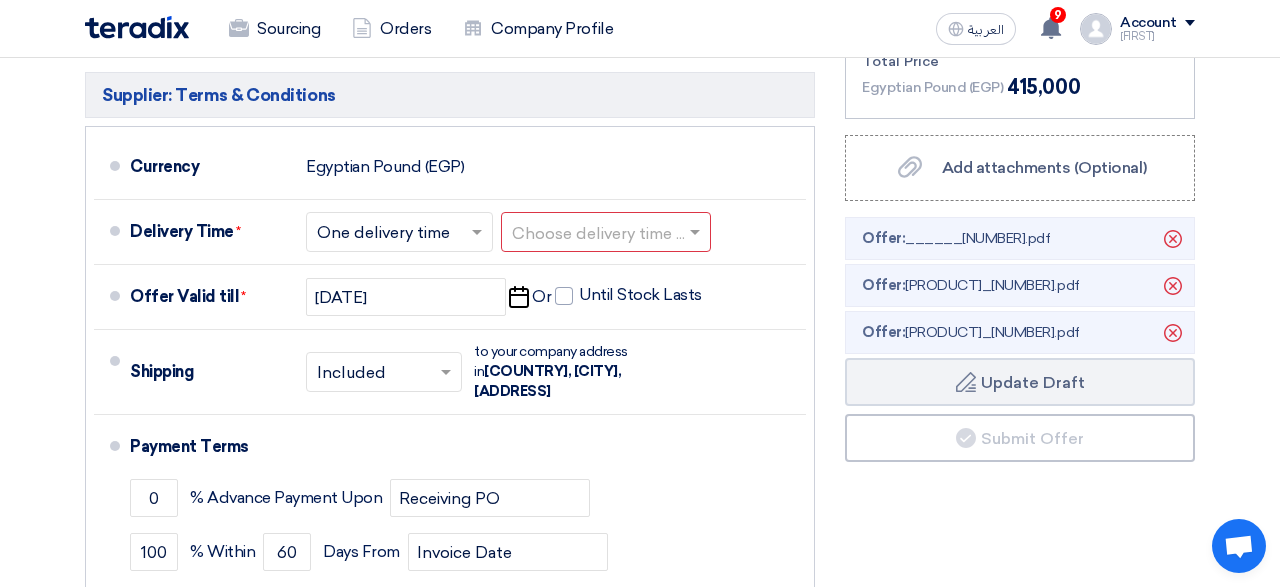 click 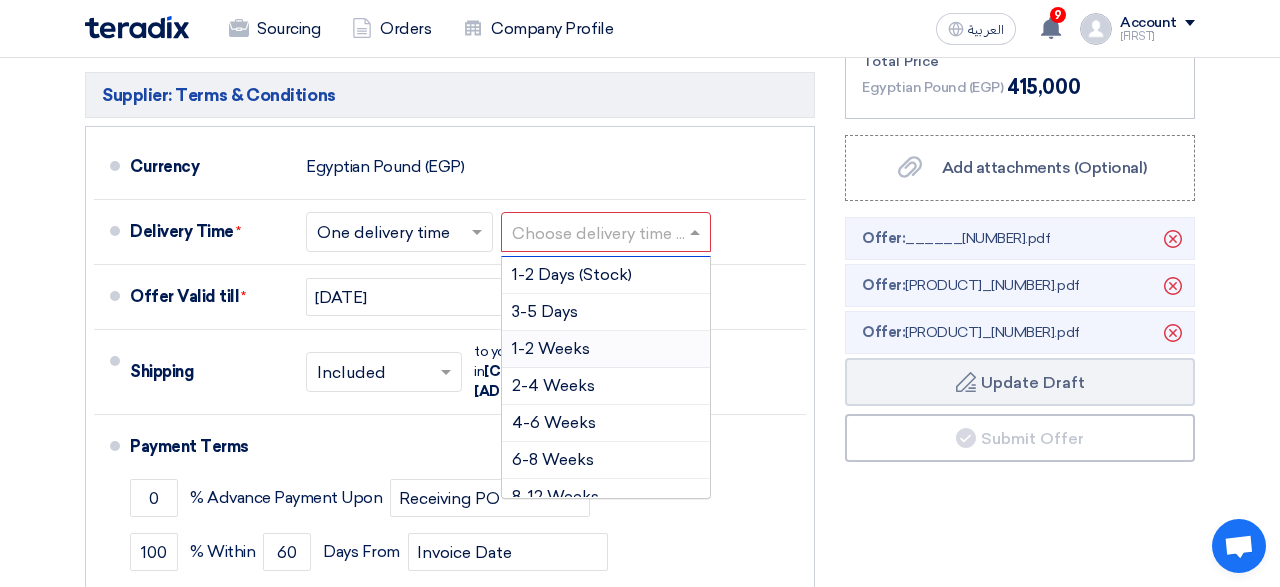 click on "1-2 Weeks" at bounding box center (551, 348) 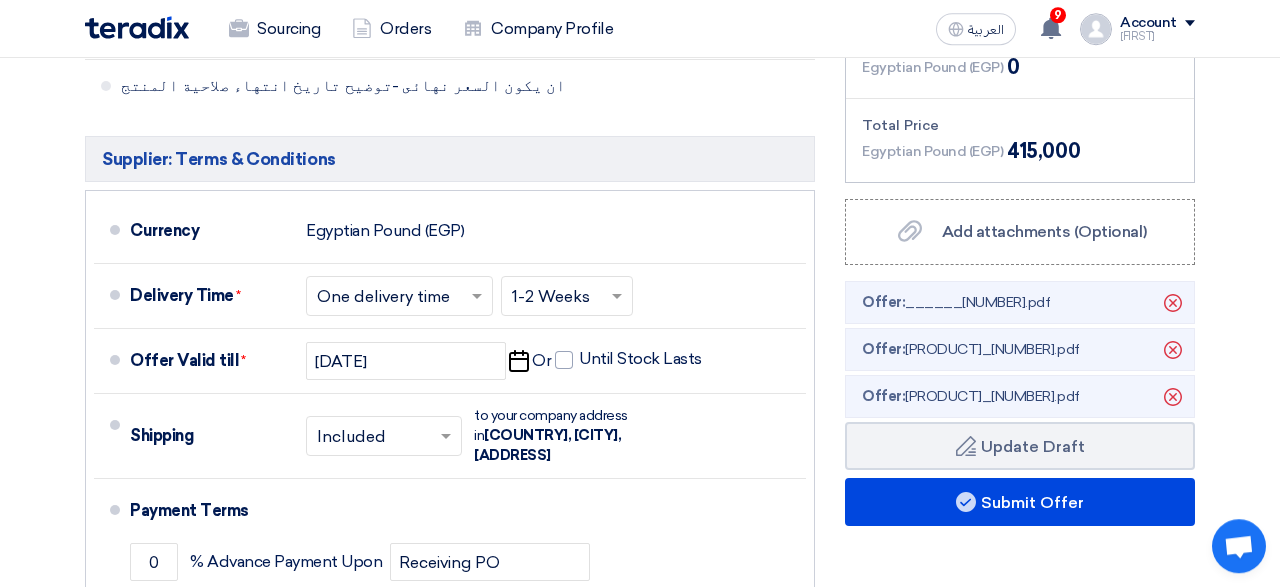 scroll, scrollTop: 896, scrollLeft: 0, axis: vertical 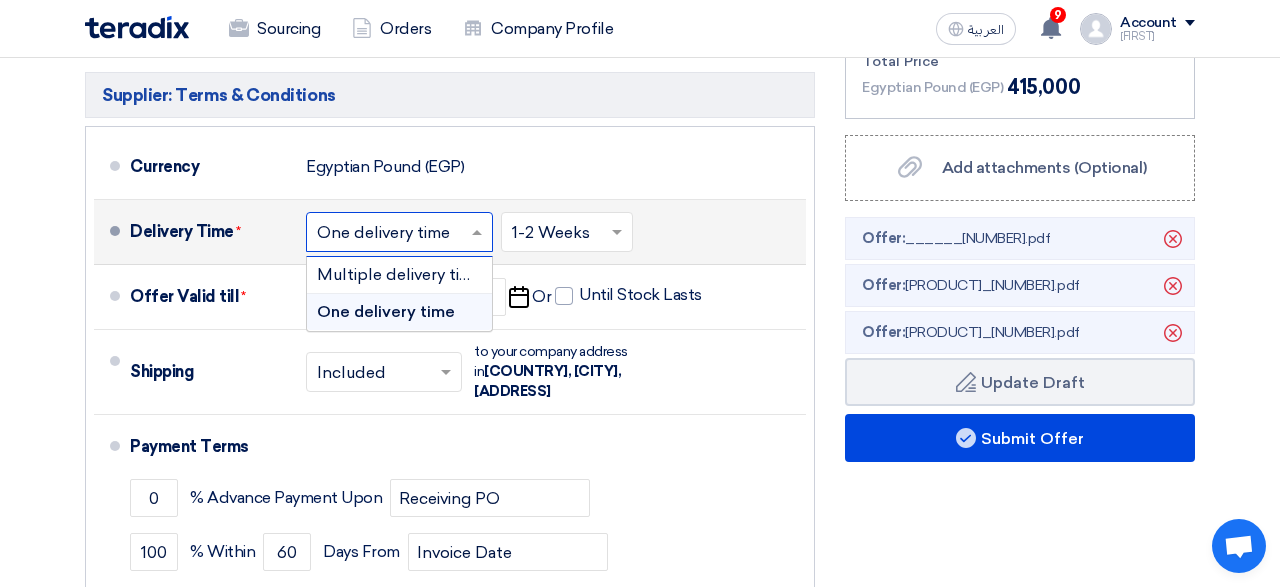click 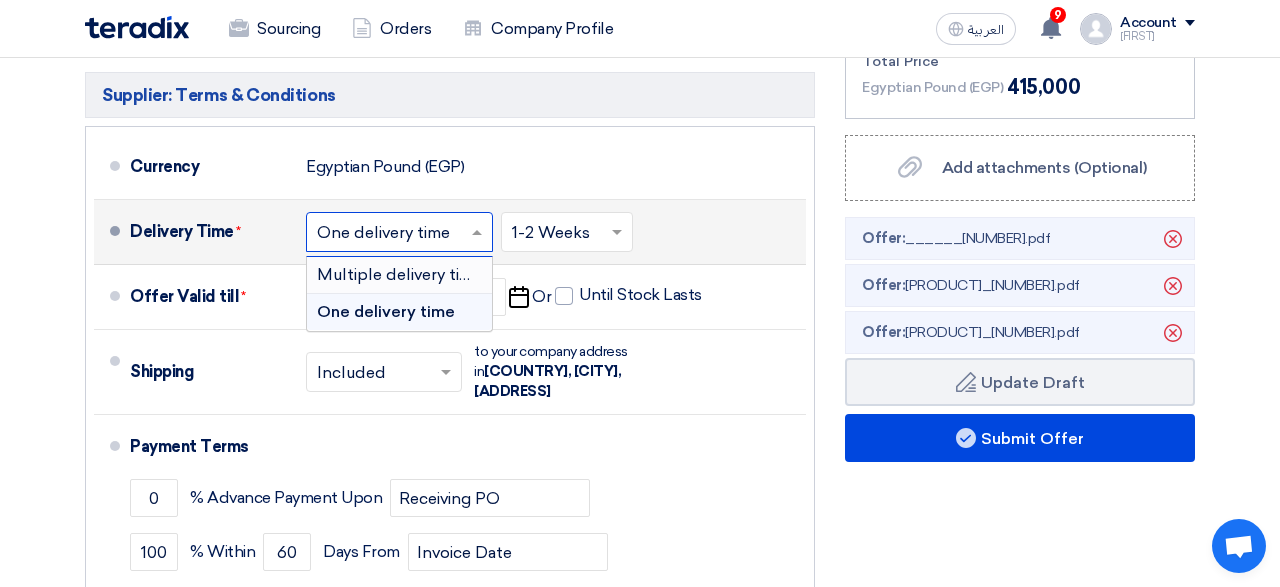 click on "Multiple delivery times" at bounding box center [403, 274] 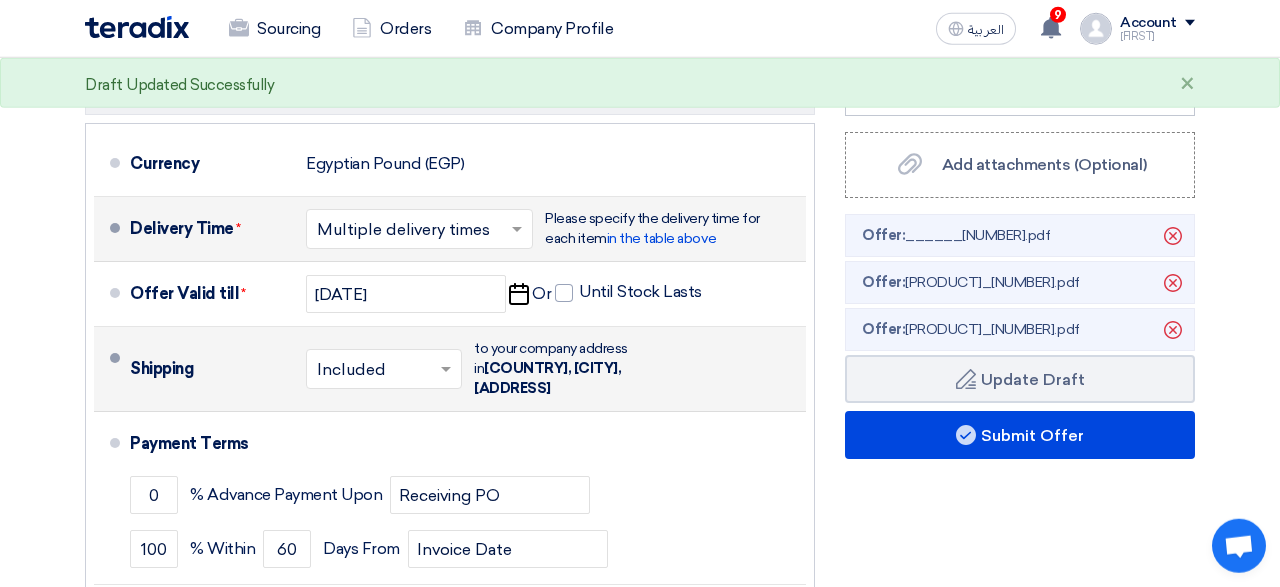 scroll, scrollTop: 896, scrollLeft: 0, axis: vertical 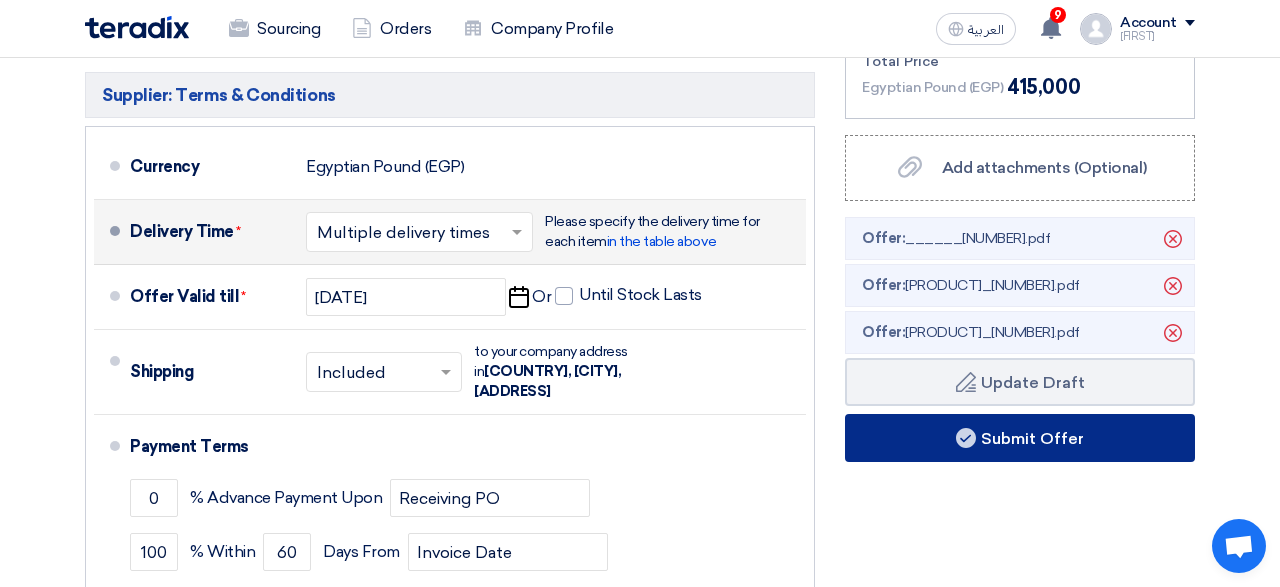 click 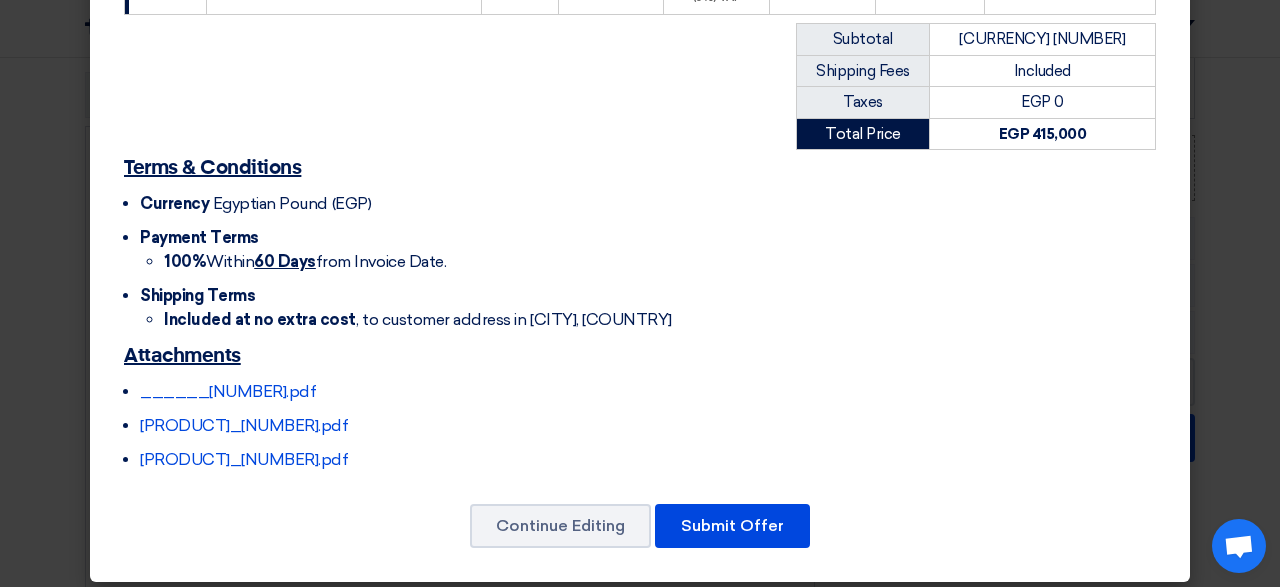 scroll, scrollTop: 485, scrollLeft: 0, axis: vertical 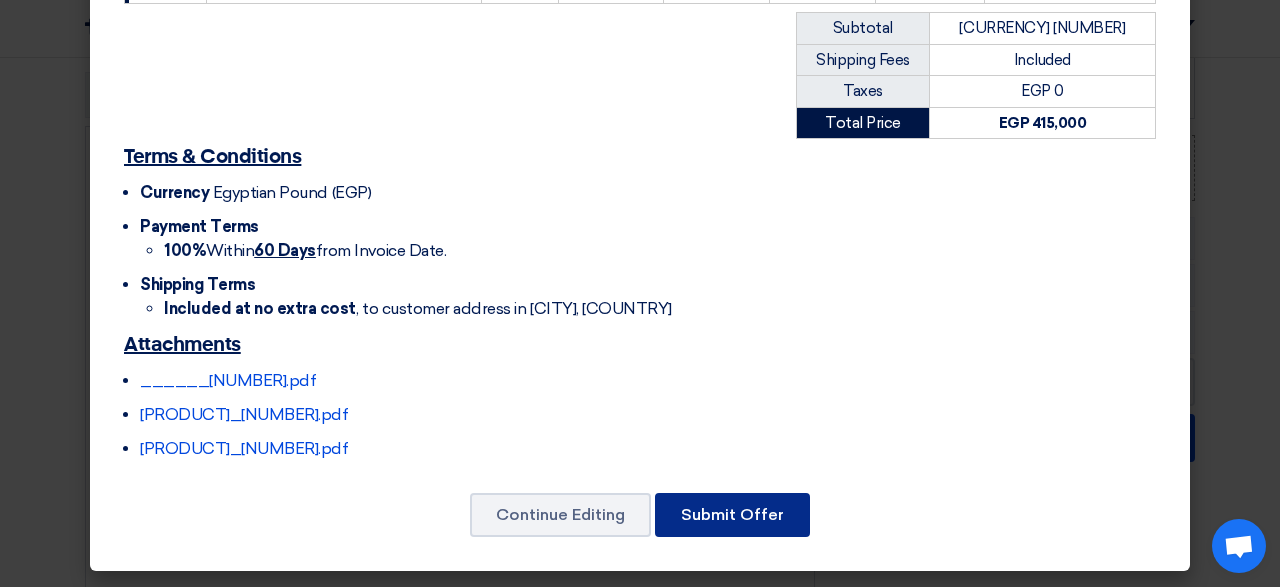 click on "Submit Offer" 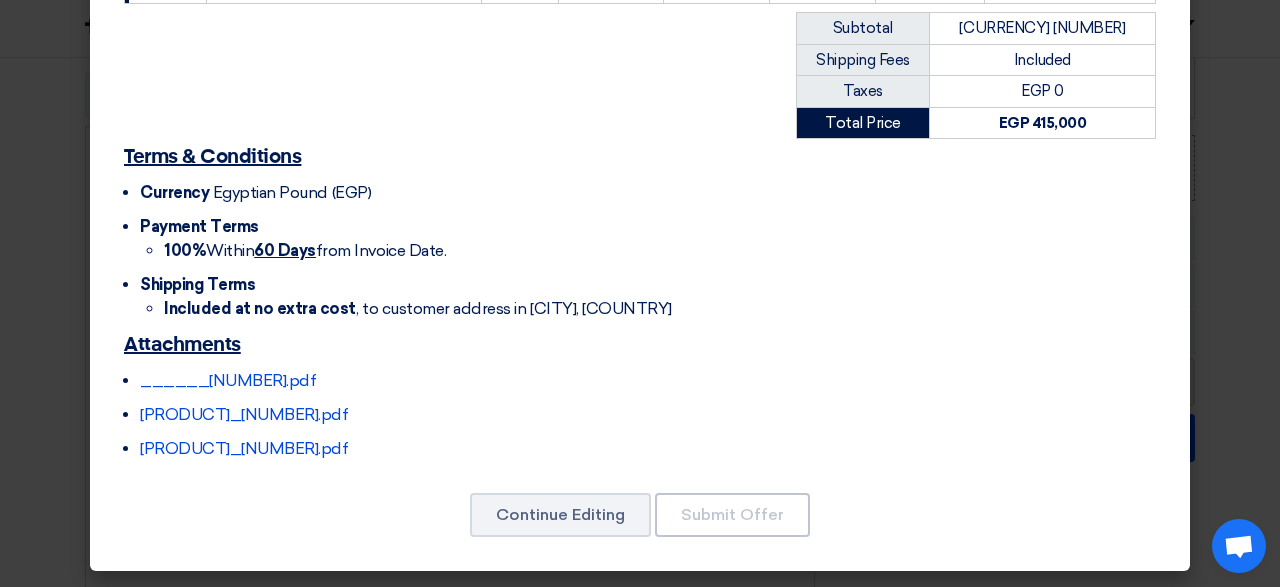 scroll, scrollTop: 223, scrollLeft: 0, axis: vertical 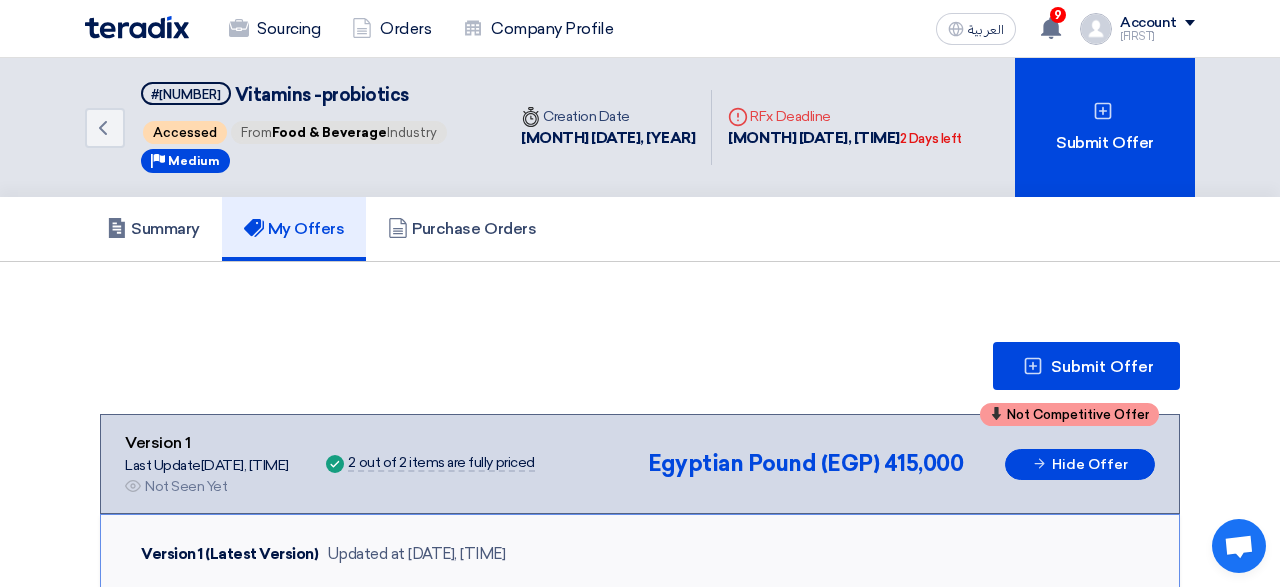click on "My Offers" 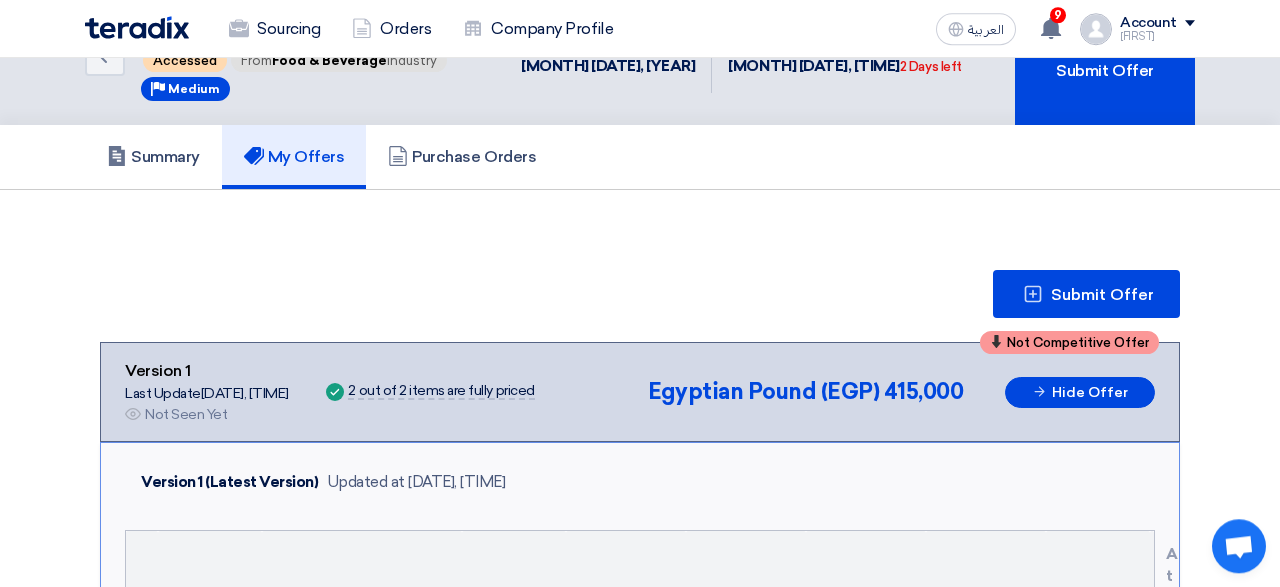 scroll, scrollTop: 0, scrollLeft: 0, axis: both 